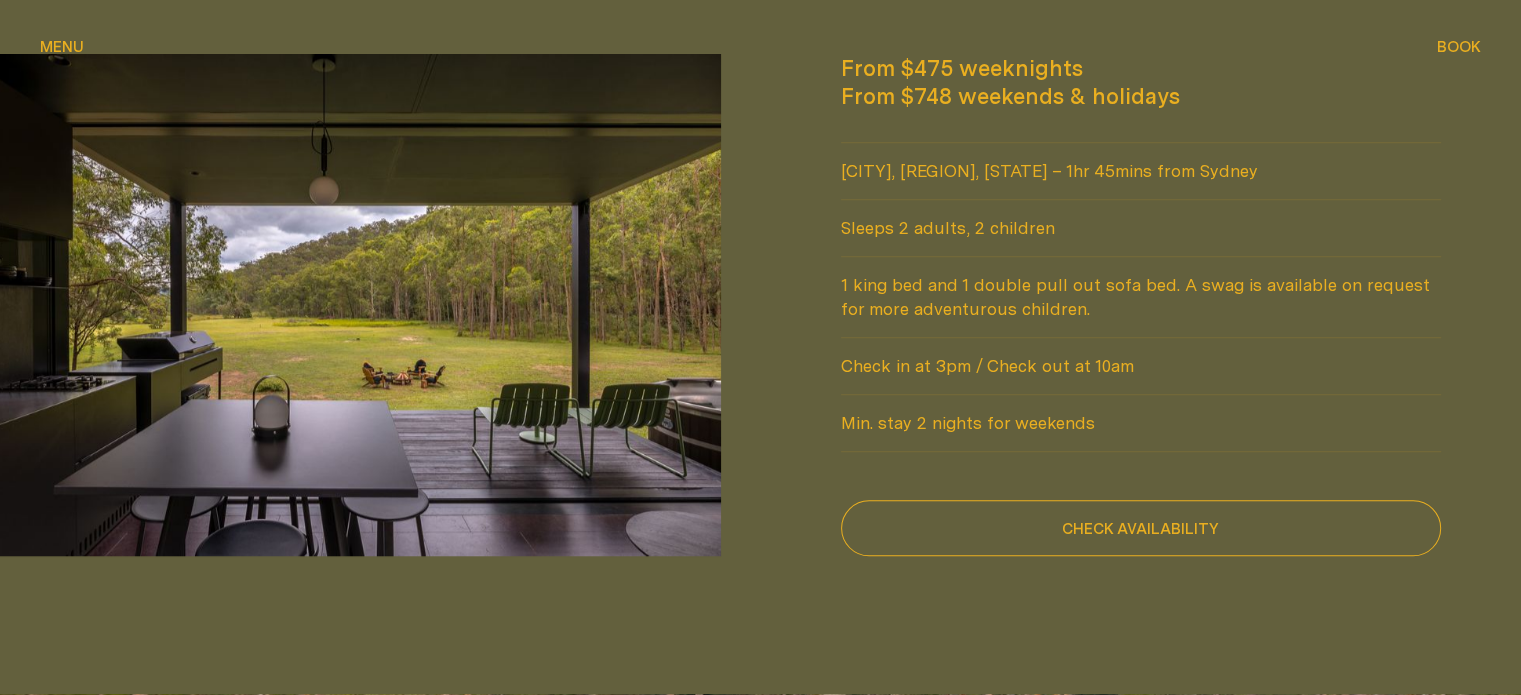 scroll, scrollTop: 1712, scrollLeft: 0, axis: vertical 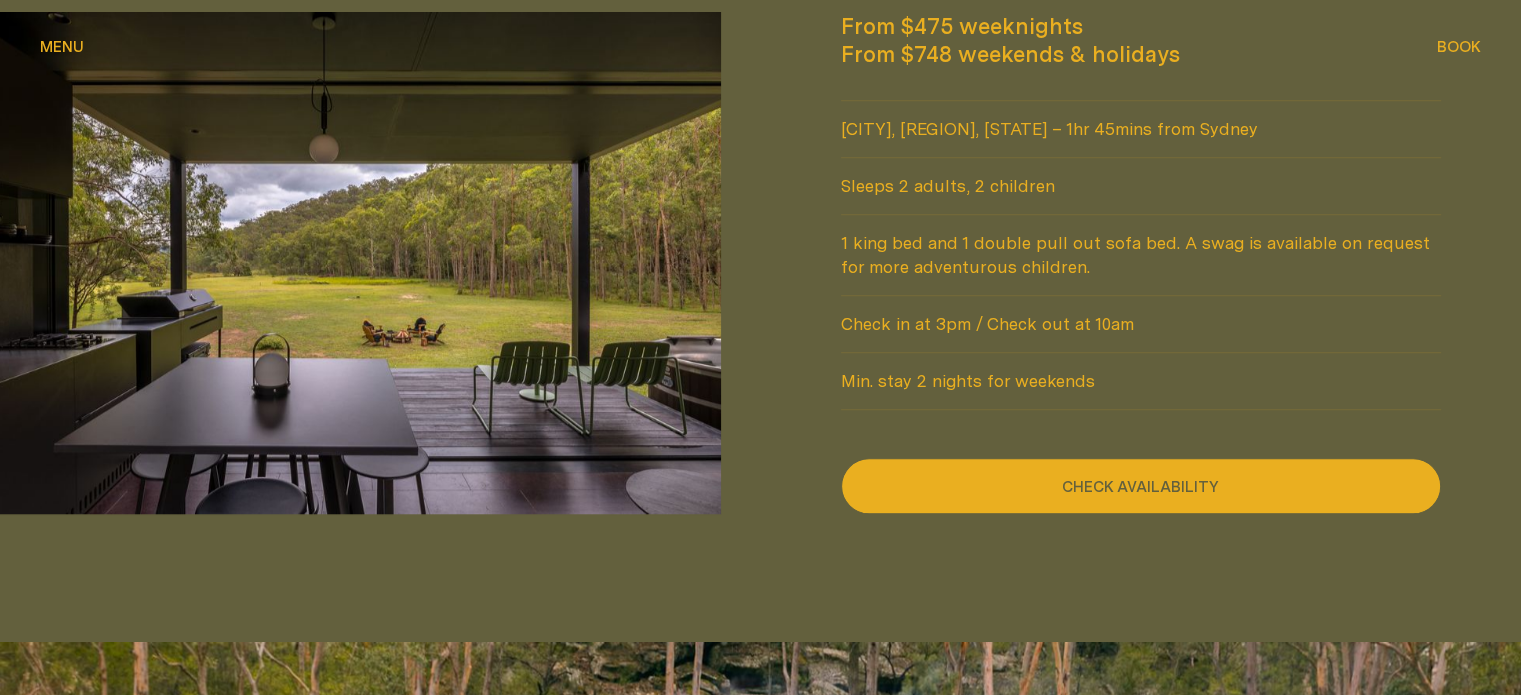 click on "Check availability" at bounding box center (1141, 486) 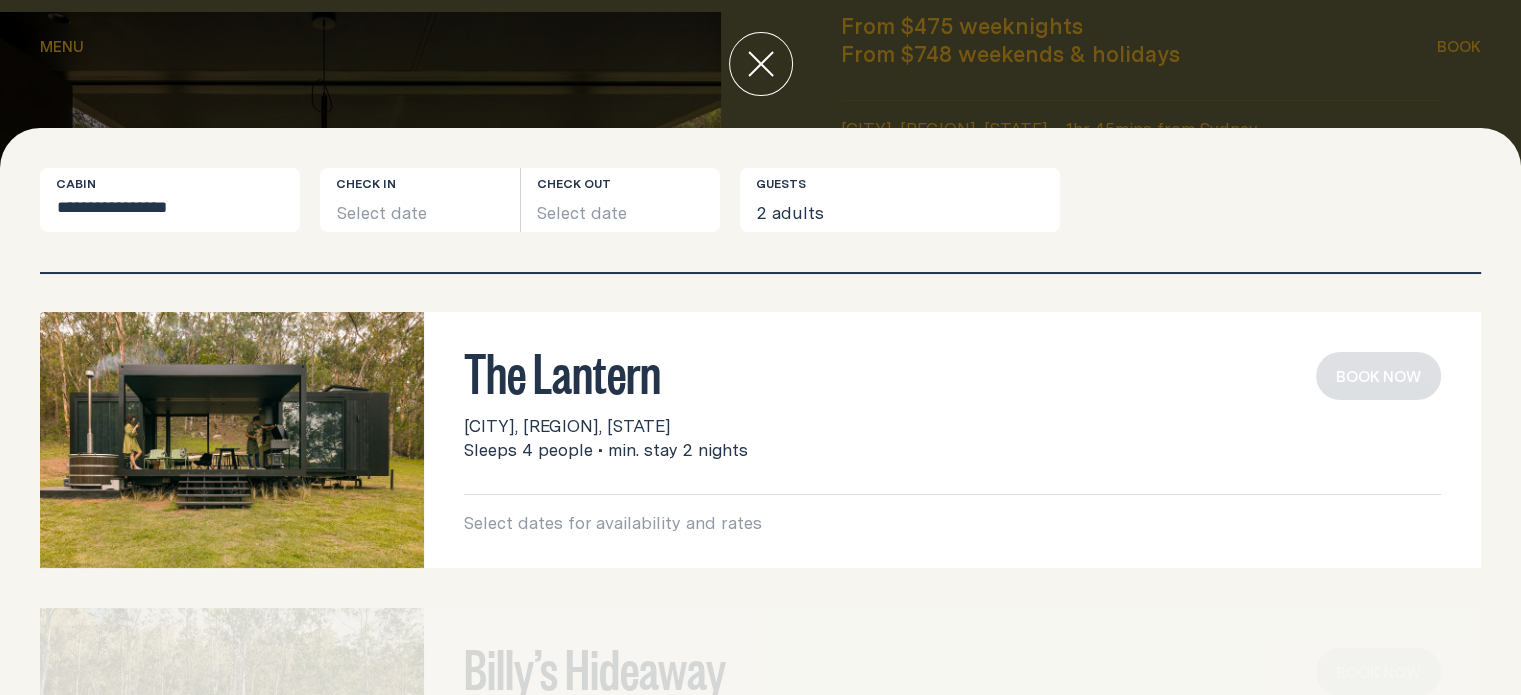scroll, scrollTop: 0, scrollLeft: 0, axis: both 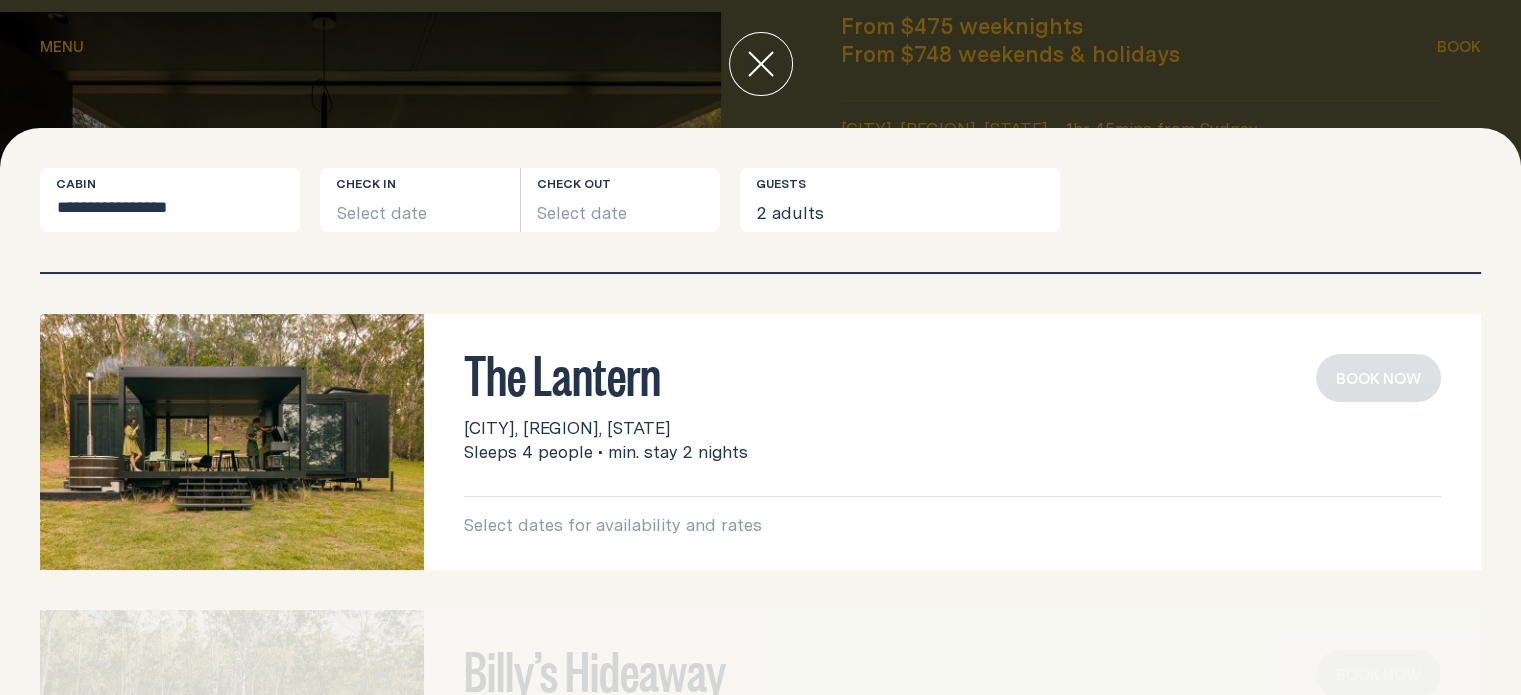 click on "Select dates for availability and rates" at bounding box center (952, 525) 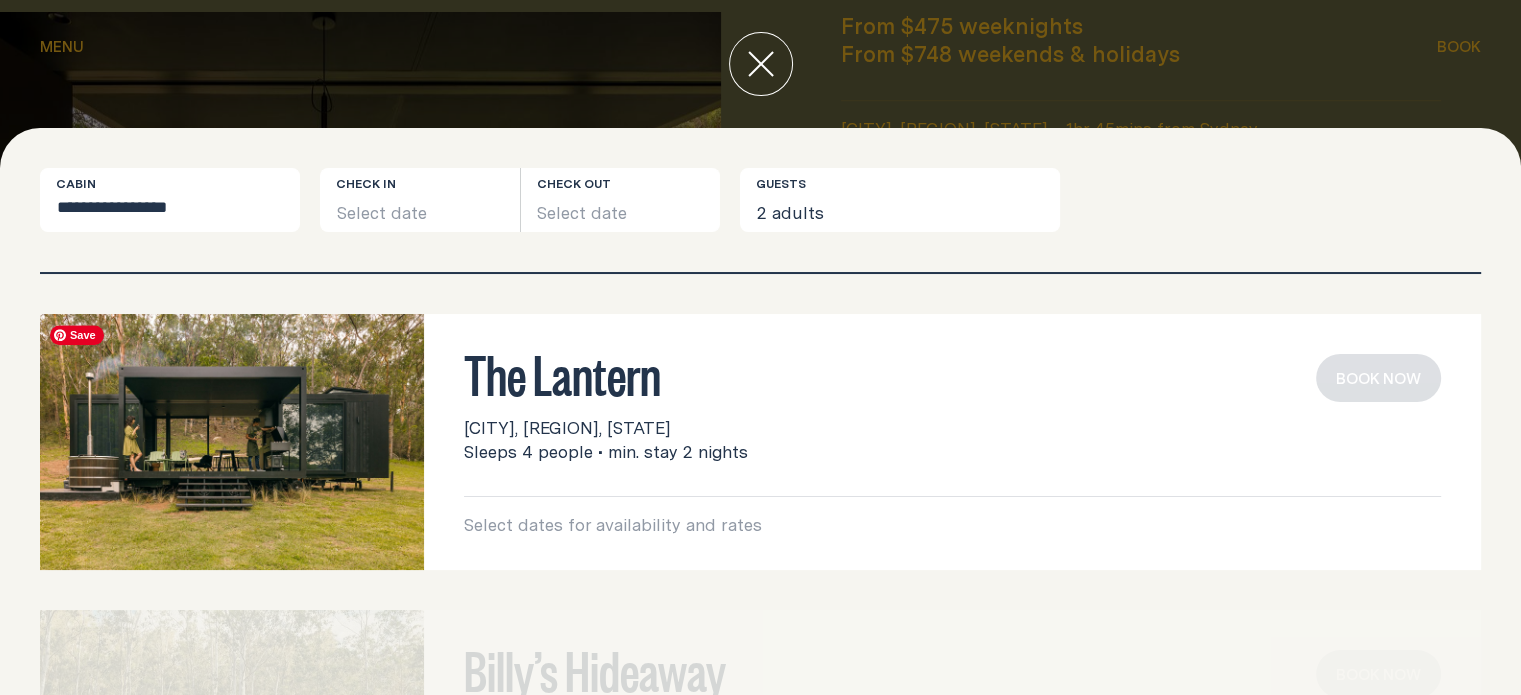 click on "Select date" at bounding box center (420, 200) 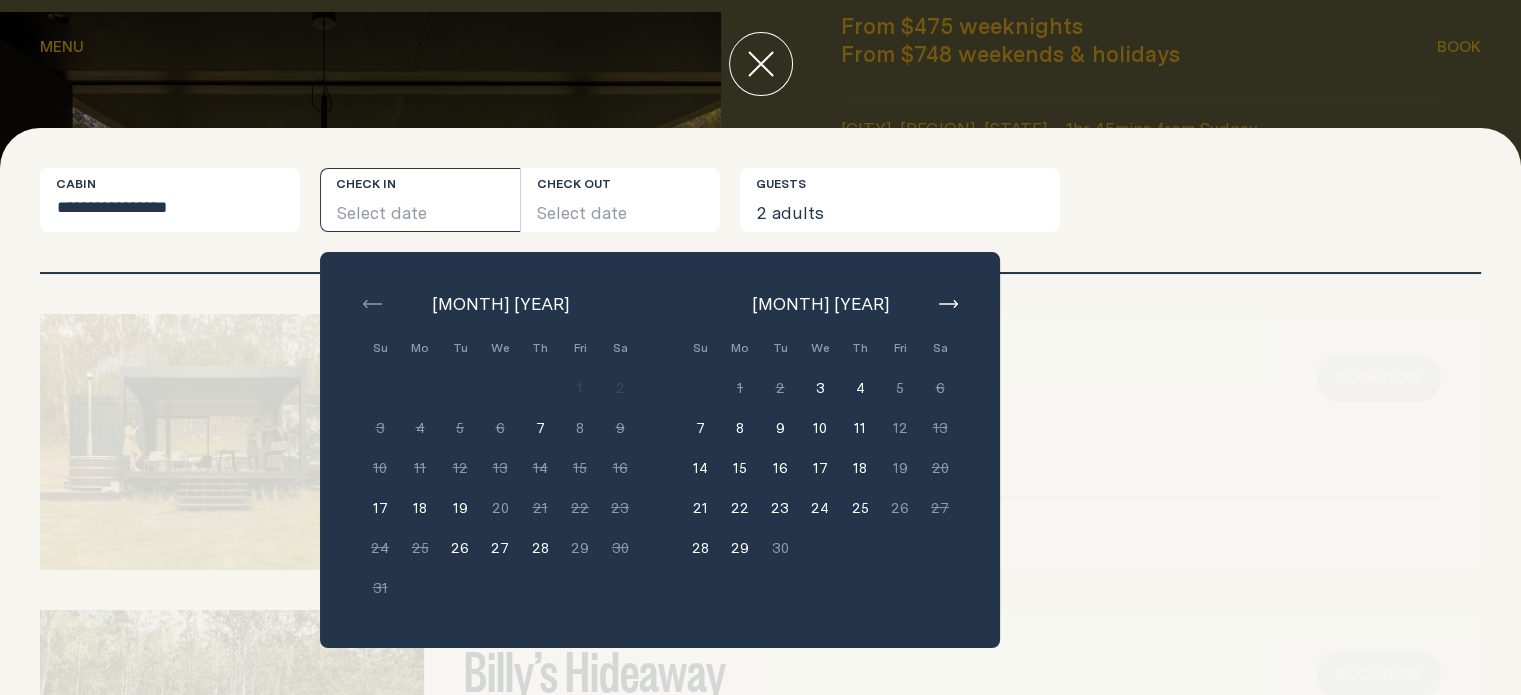 click on "4" at bounding box center [860, 388] 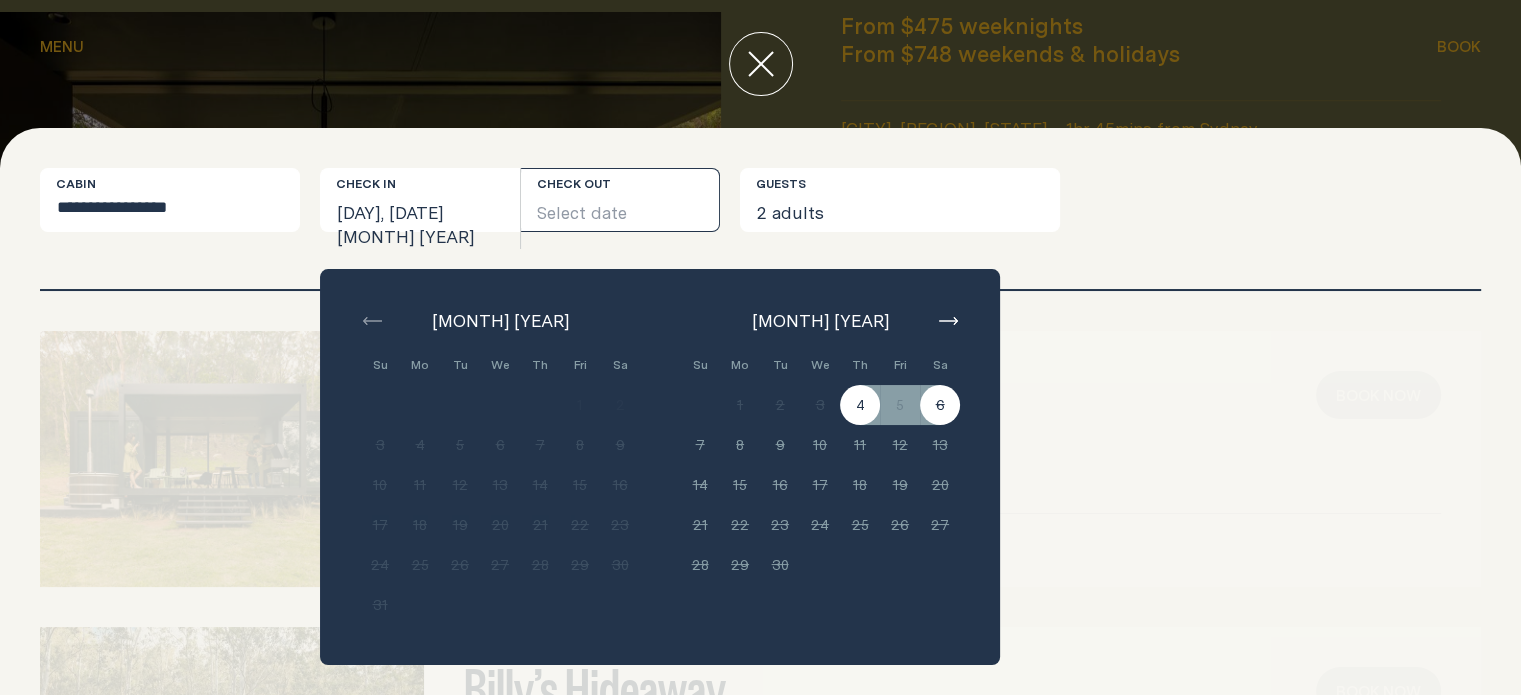 click on "The Lantern
[CITY], [REGION], [STATE]
Sleeps
4
people • min. stay 2 nights
Select dates for availability and rates
Book now" at bounding box center [760, 459] 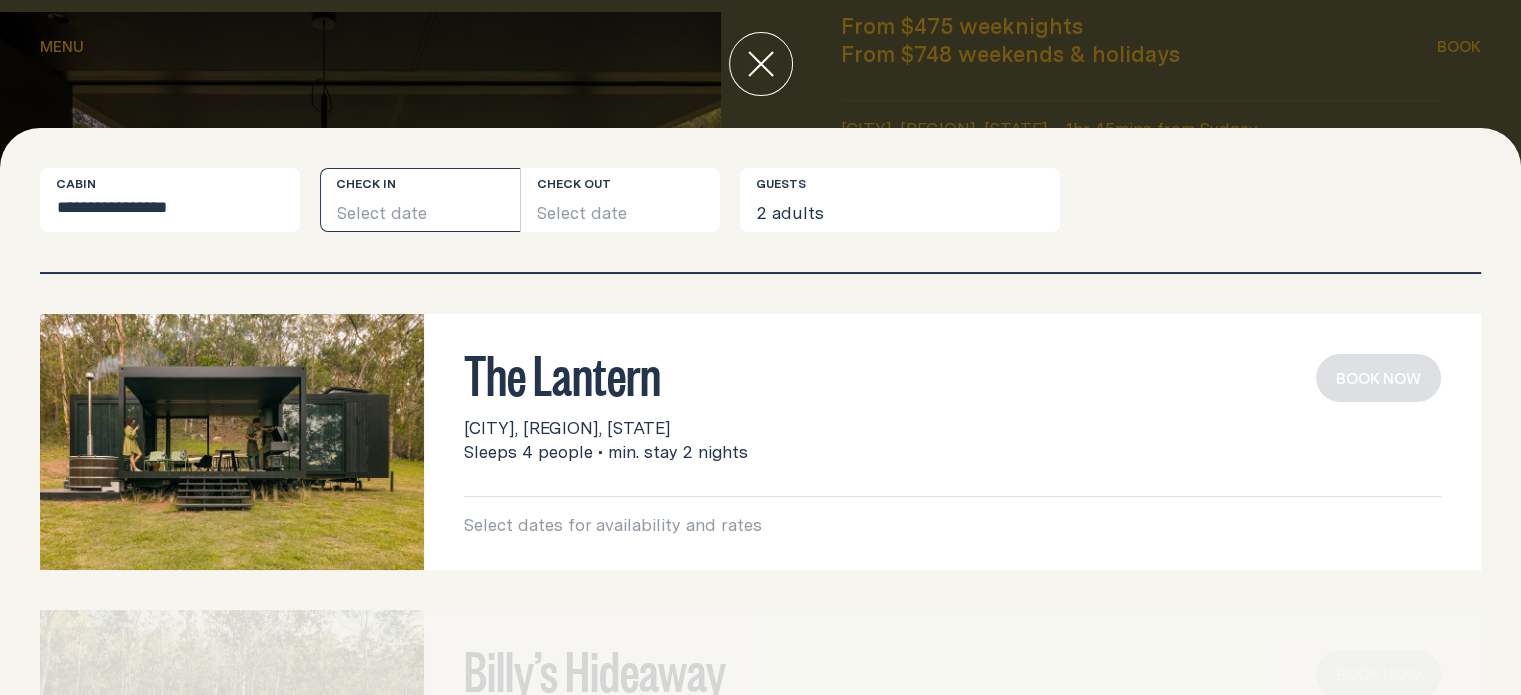 click on "Select date" at bounding box center (420, 200) 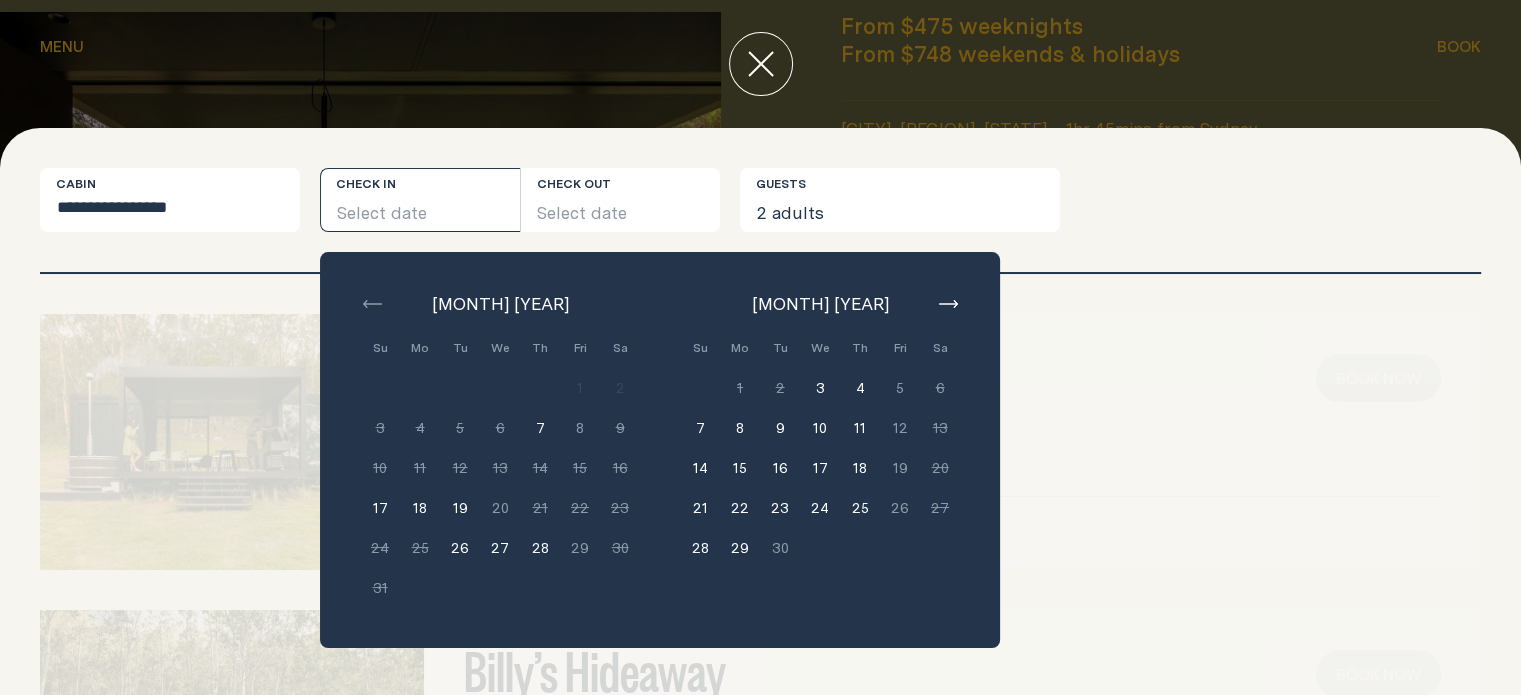click on "17" at bounding box center [380, 508] 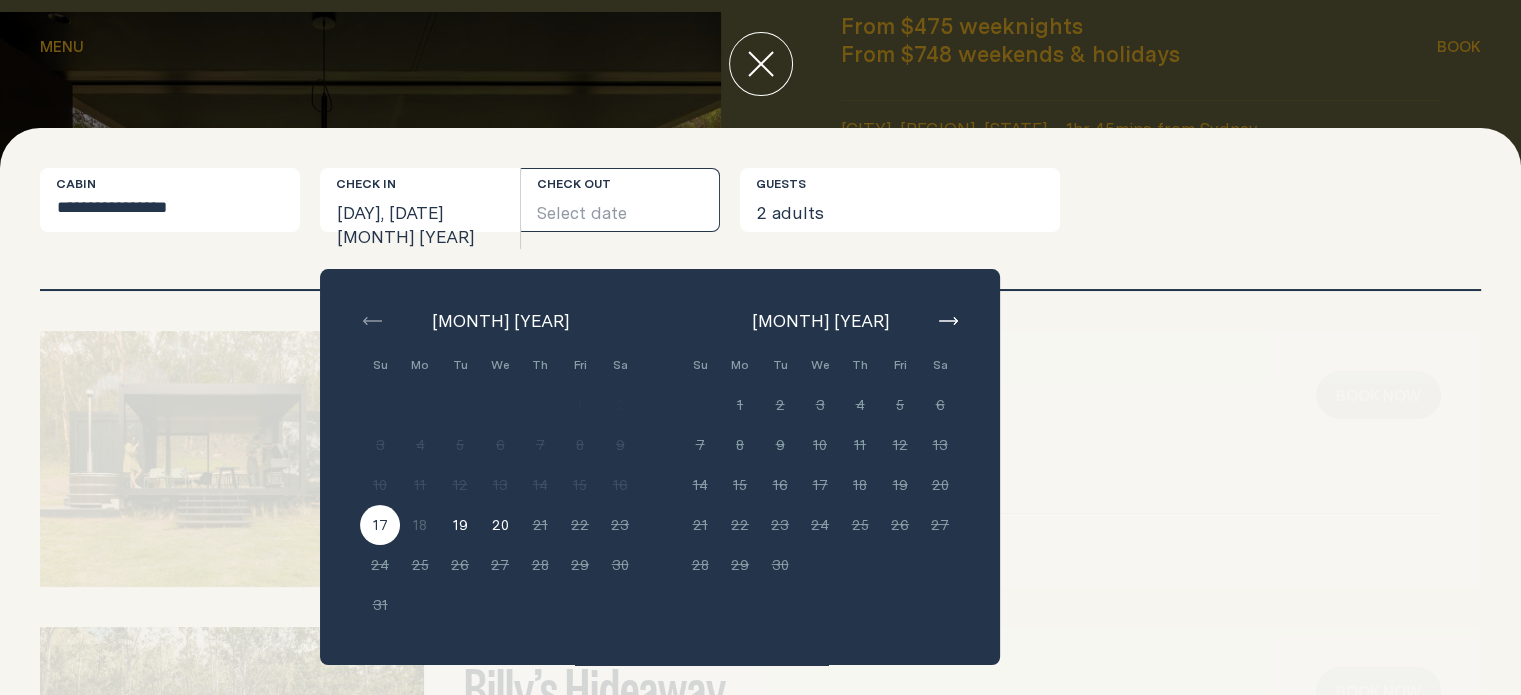click on "19" at bounding box center (460, 525) 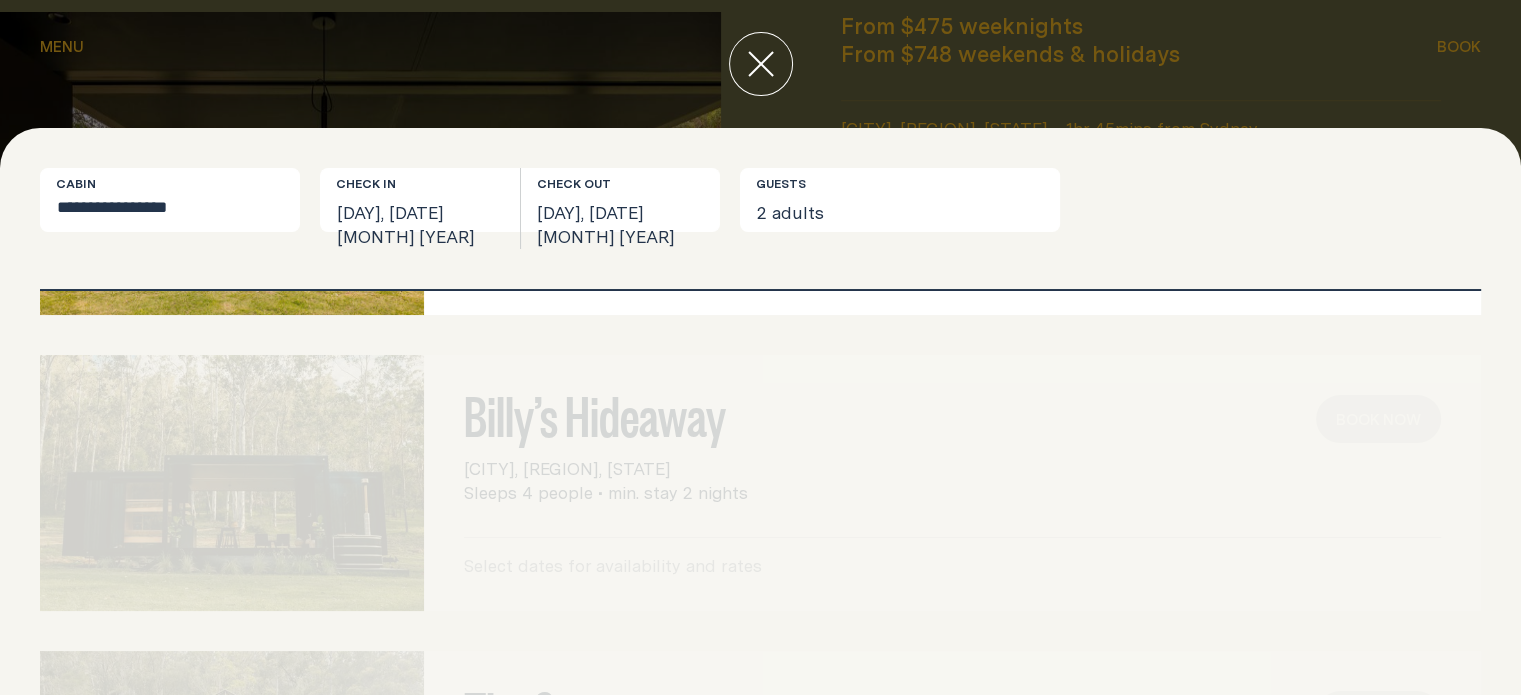 scroll, scrollTop: 245, scrollLeft: 0, axis: vertical 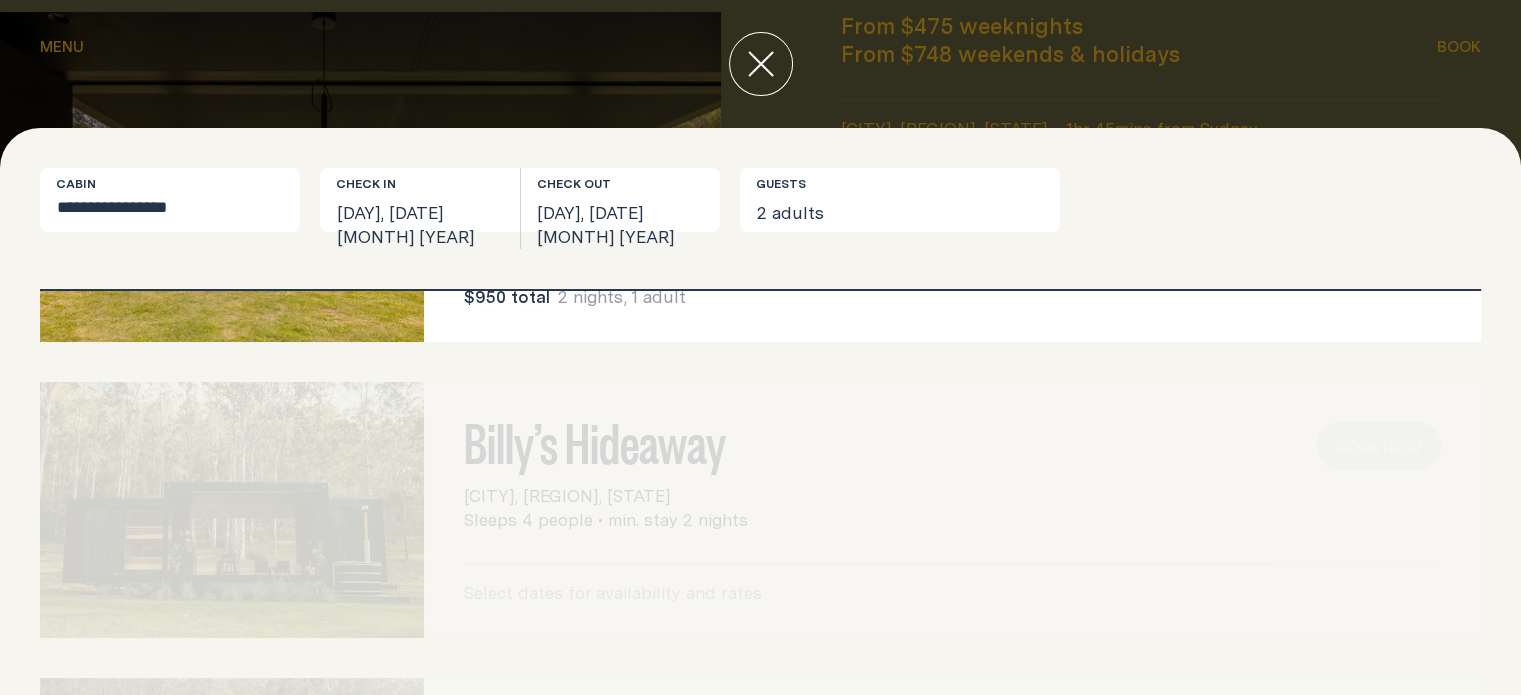 click at bounding box center (232, 510) 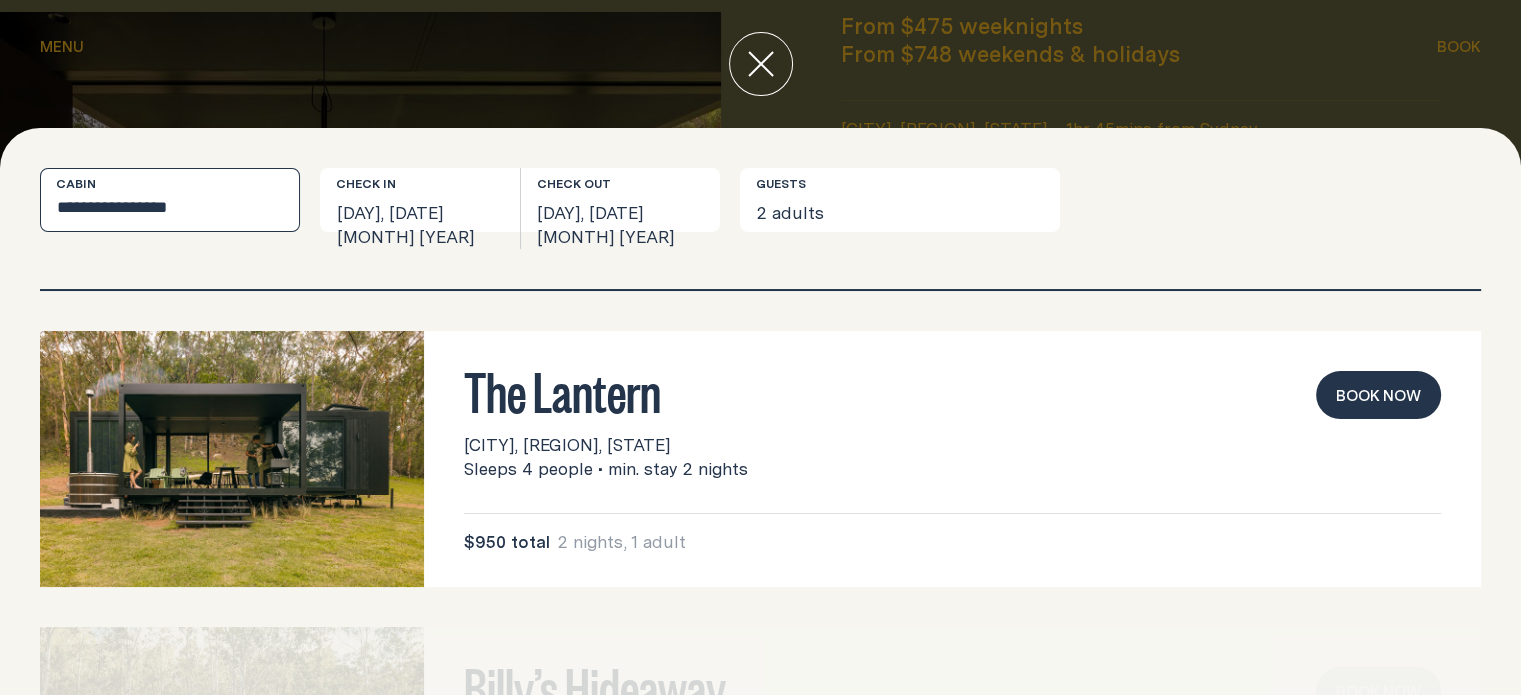 click on "**********" at bounding box center [170, 200] 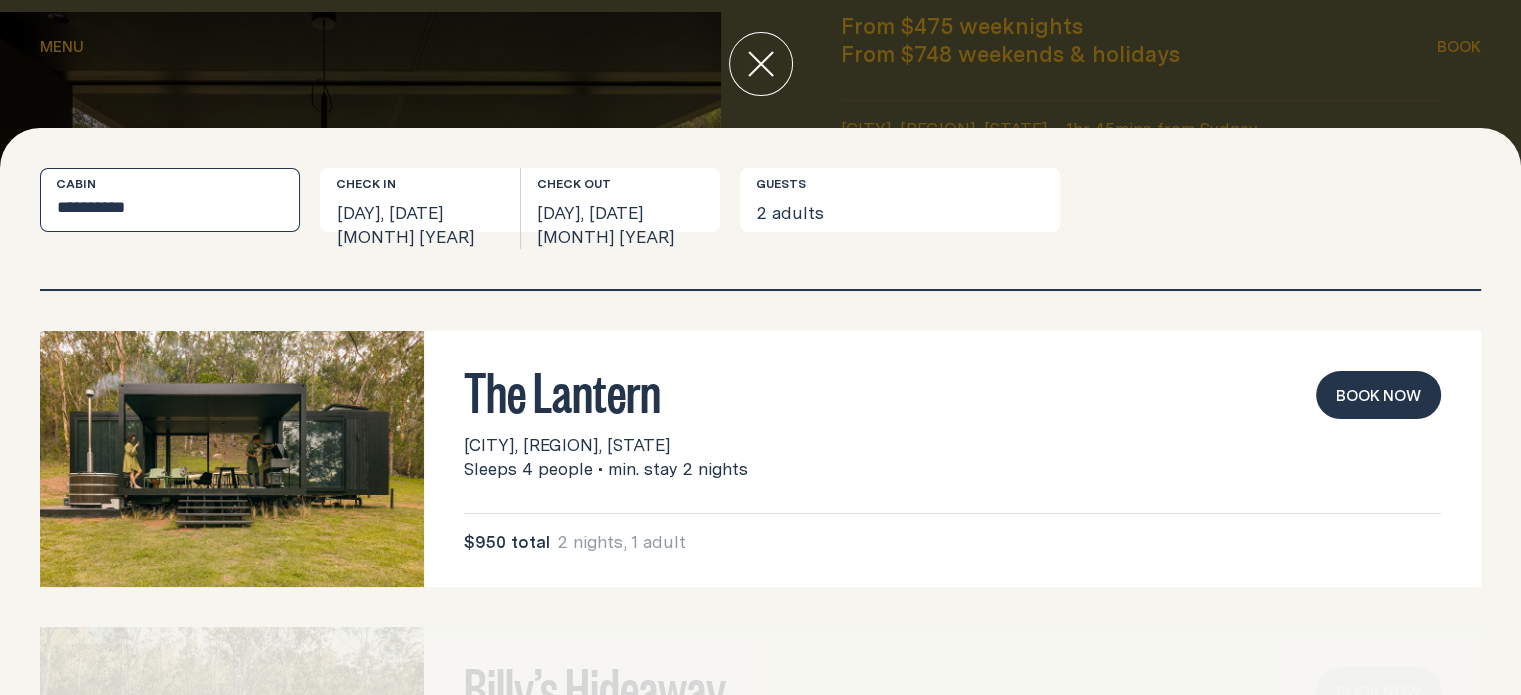 click on "**********" at bounding box center [170, 200] 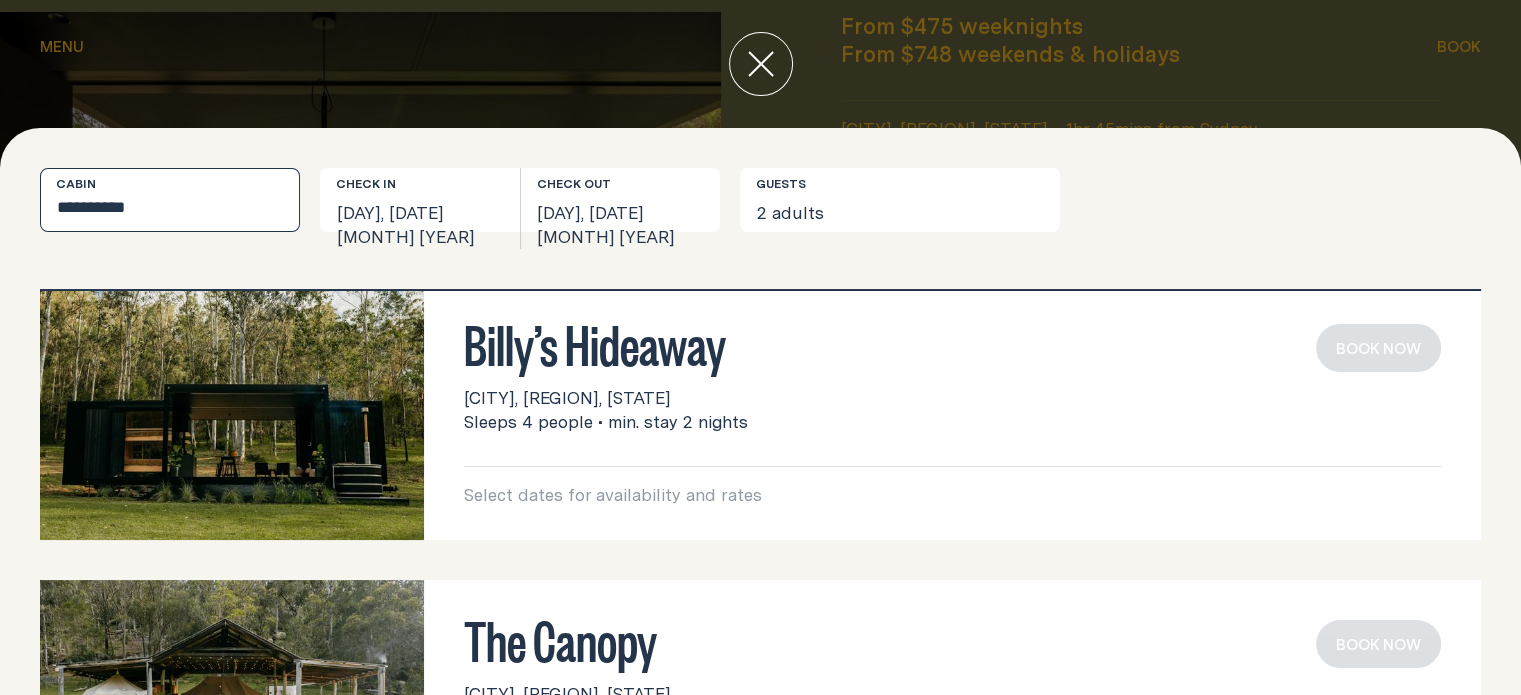 scroll, scrollTop: 0, scrollLeft: 0, axis: both 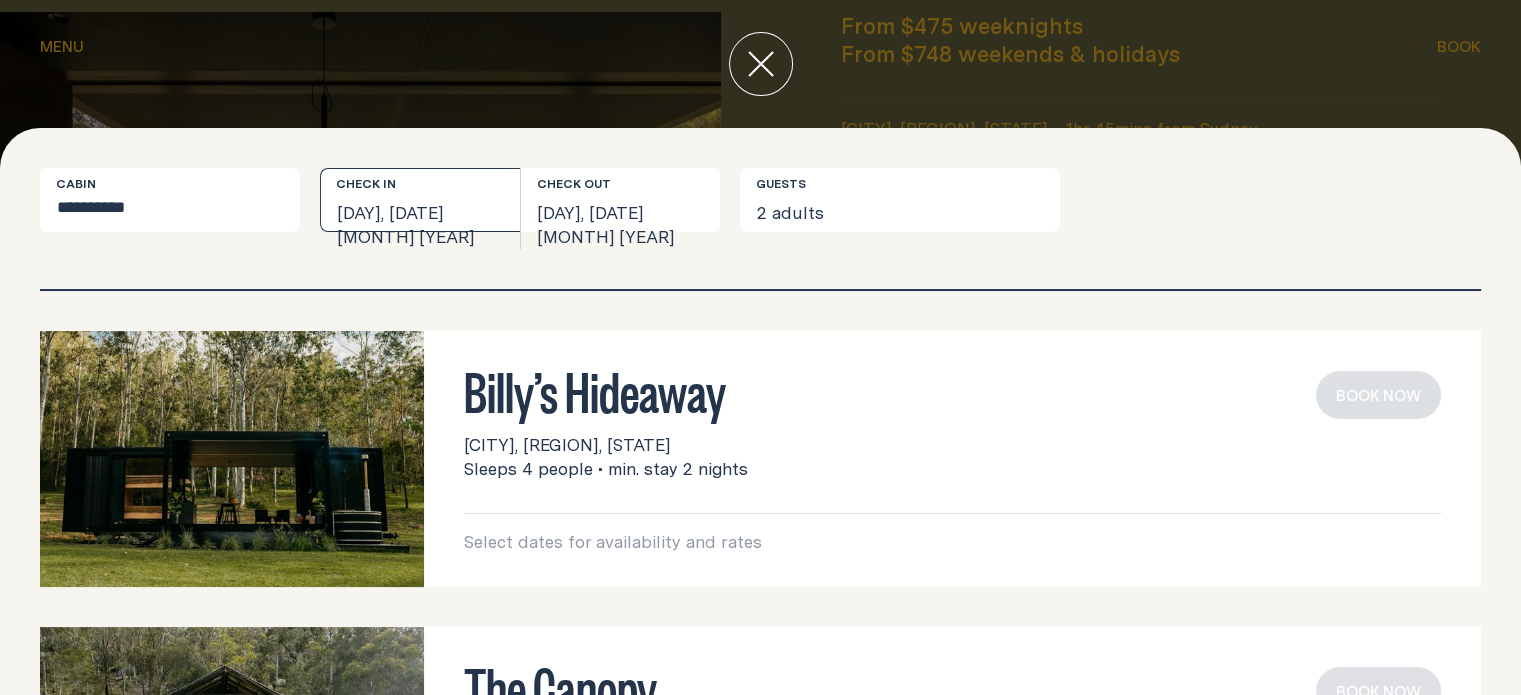 click on "[DAY], [DATE] [MONTH] [YEAR]" at bounding box center (420, 200) 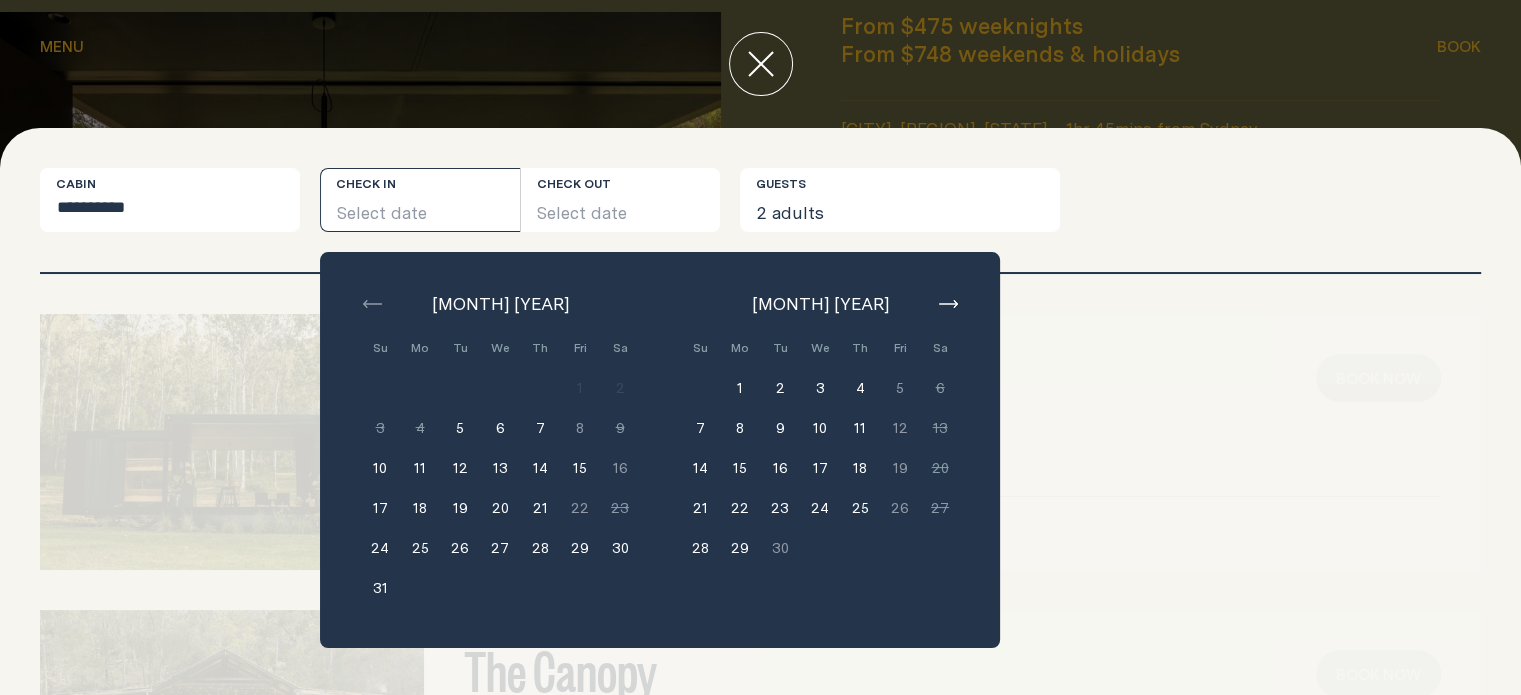 click on "**********" at bounding box center [760, 220] 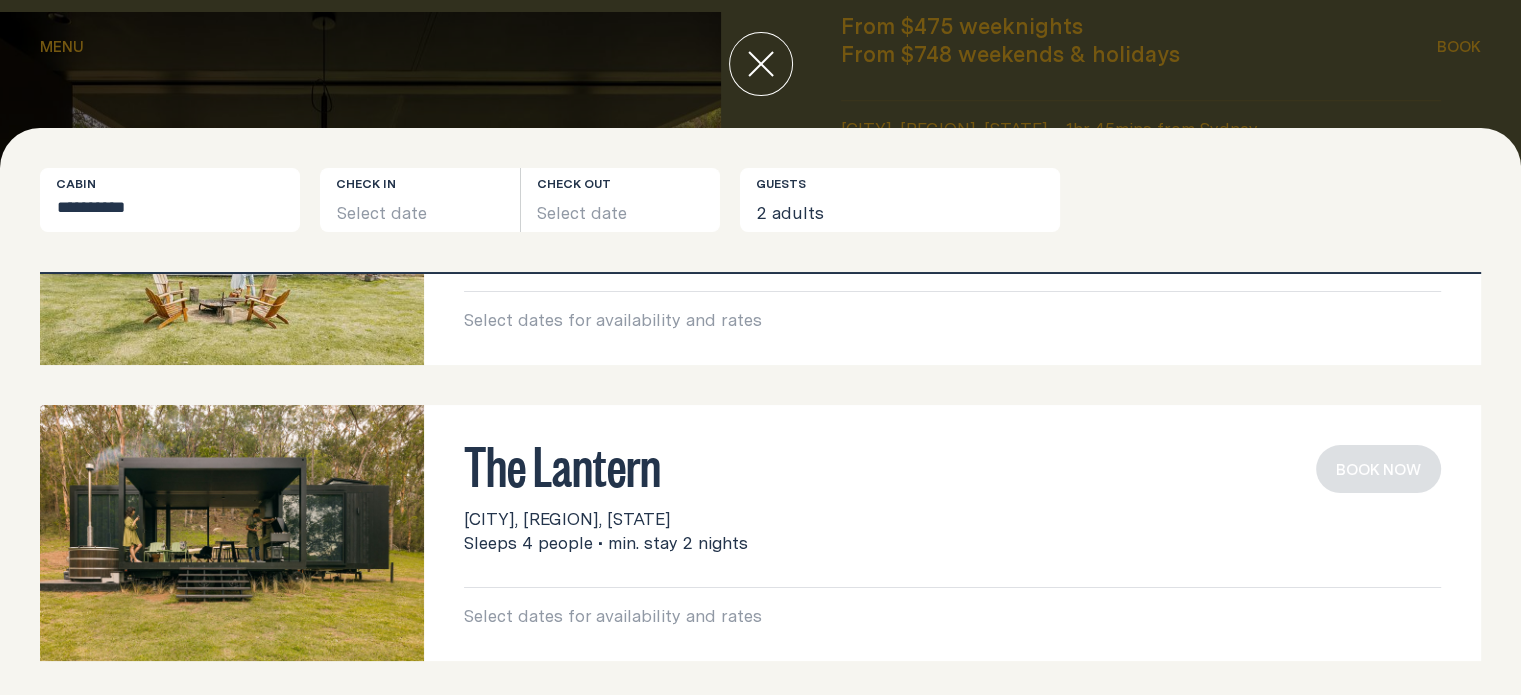 scroll, scrollTop: 506, scrollLeft: 0, axis: vertical 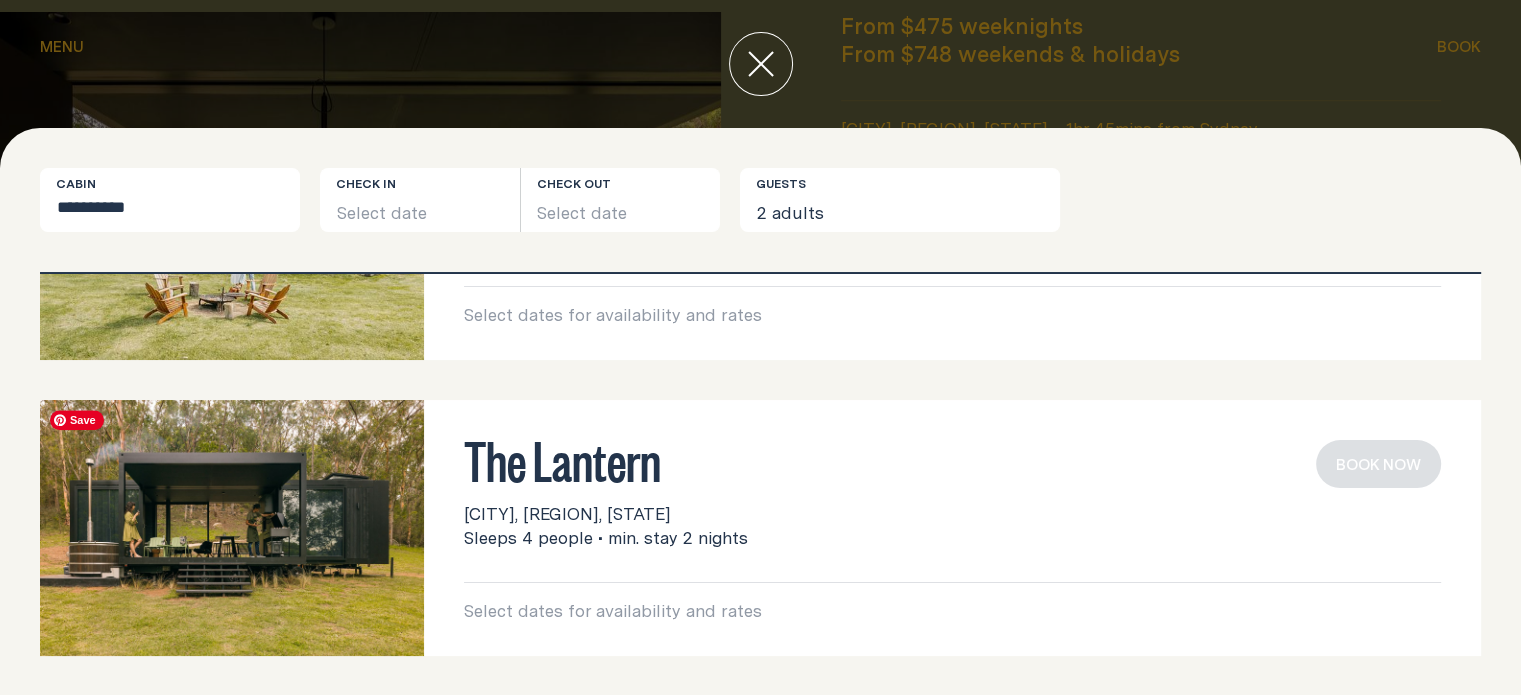 click on "Select date" at bounding box center (420, 200) 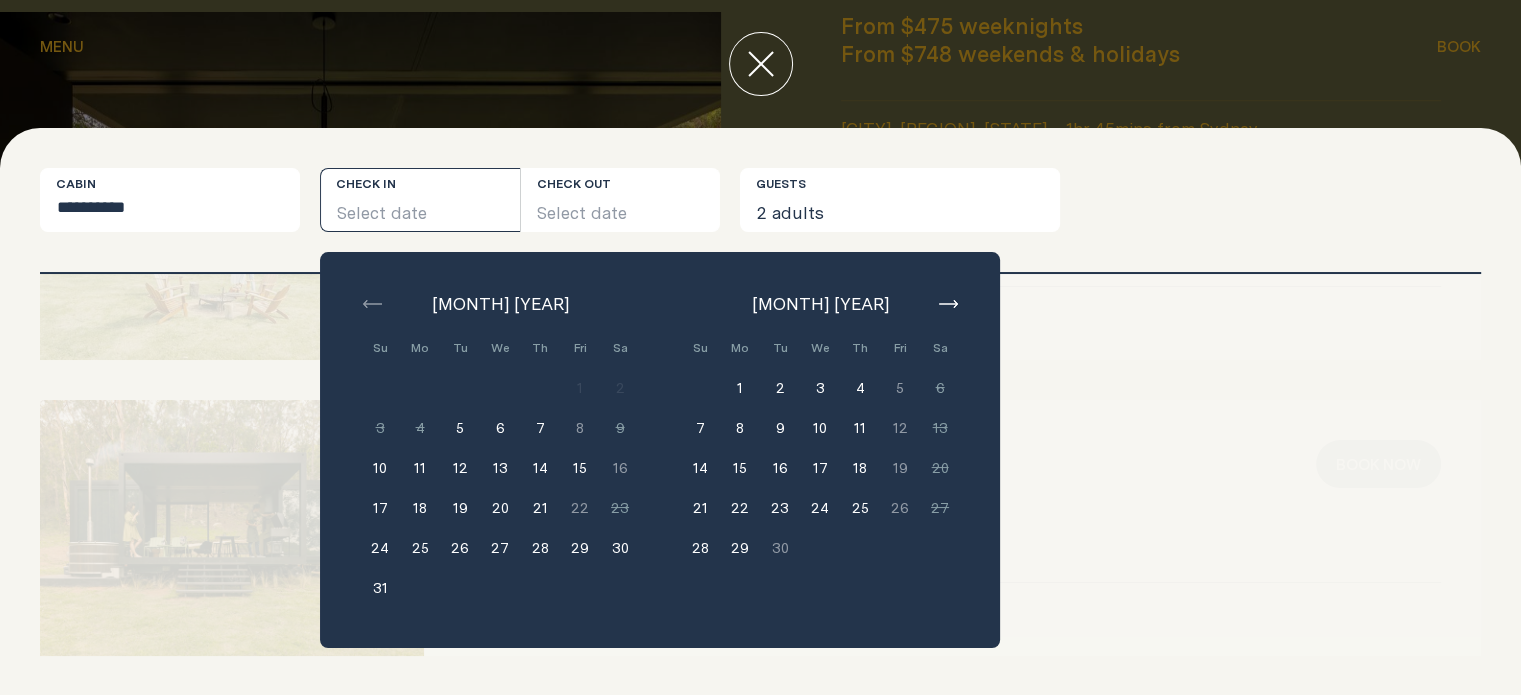 click 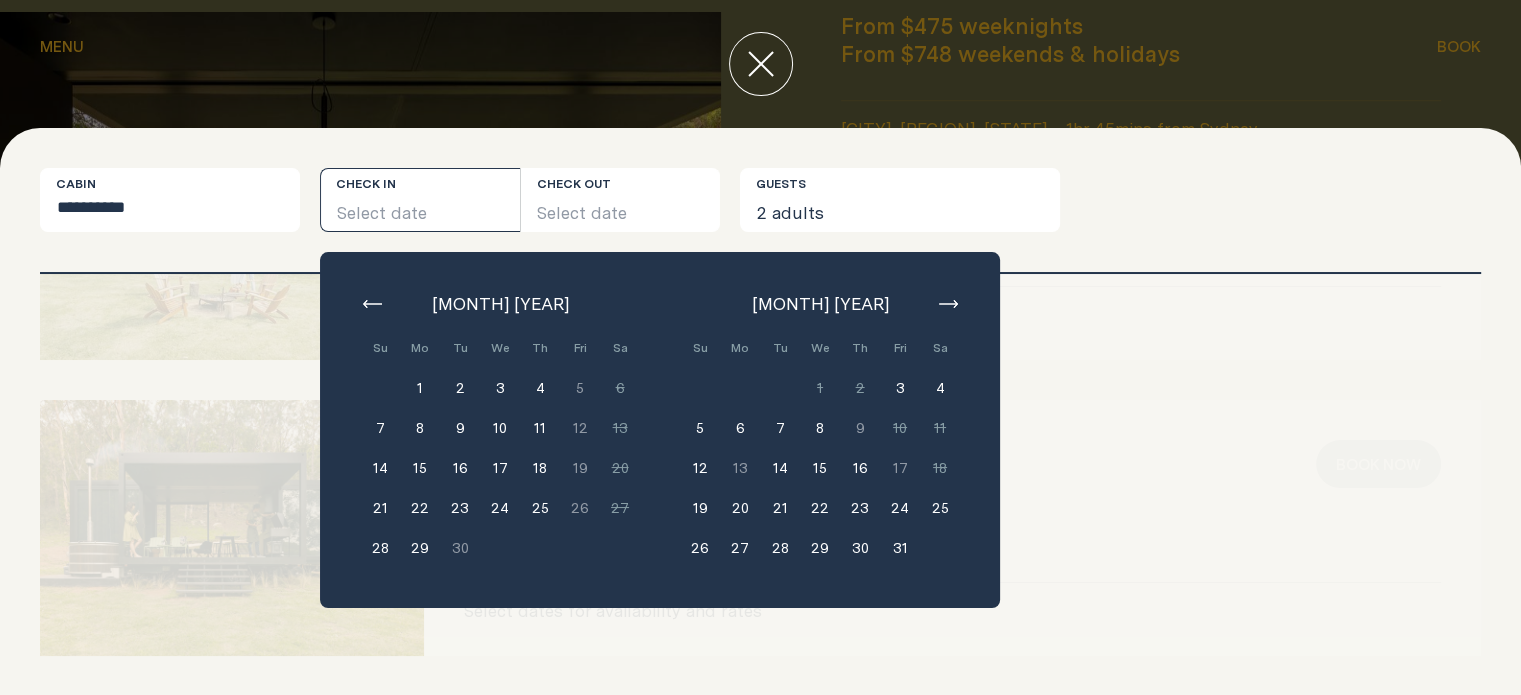 drag, startPoint x: 38, startPoint y: 216, endPoint x: 97, endPoint y: 215, distance: 59.008472 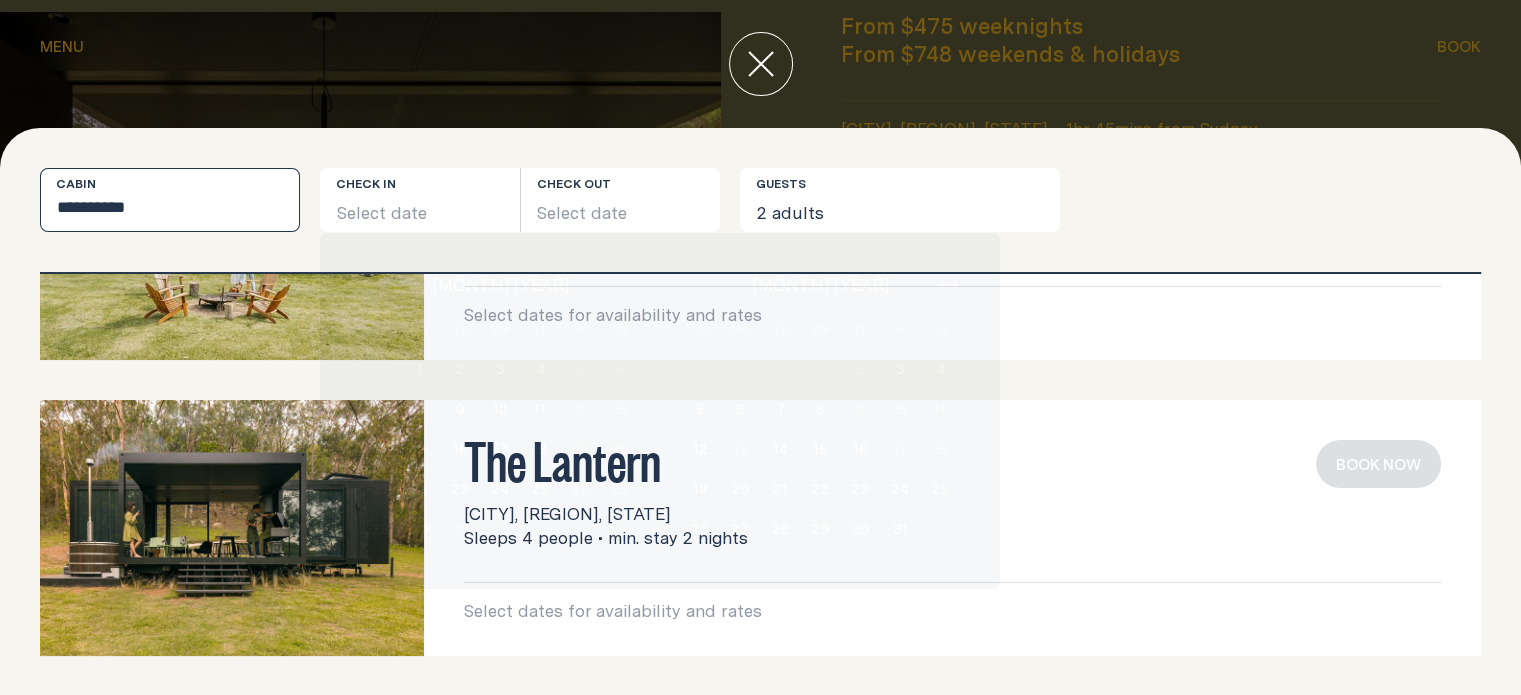 click on "**********" at bounding box center (170, 200) 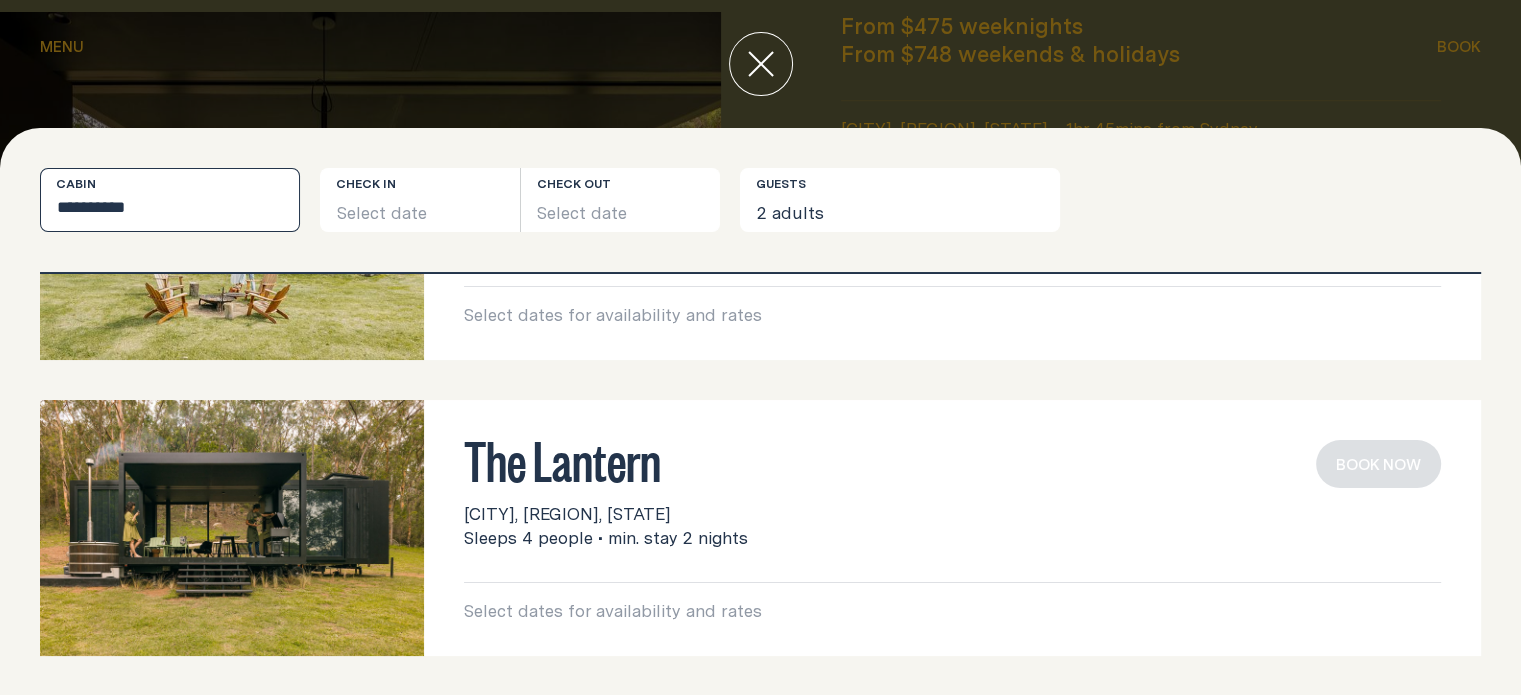 select on "******" 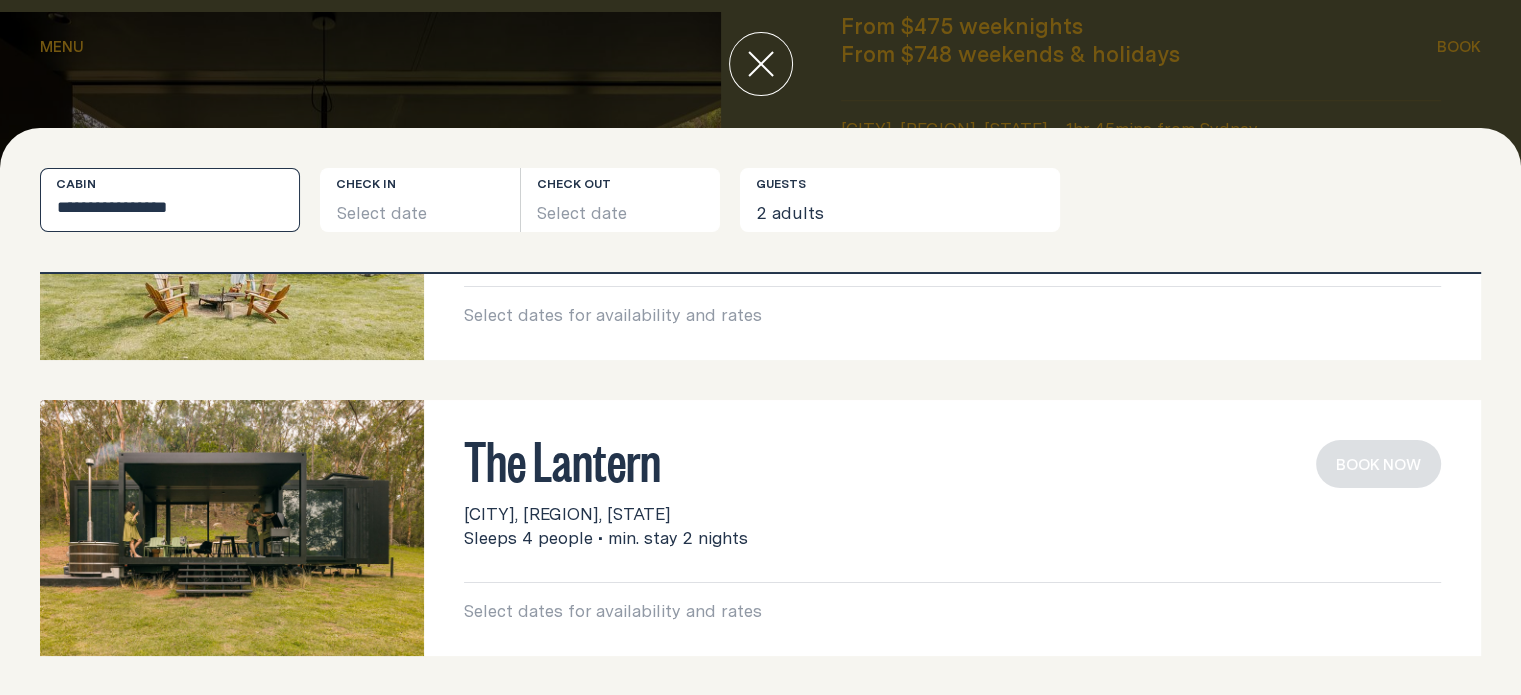 click on "**********" at bounding box center [170, 200] 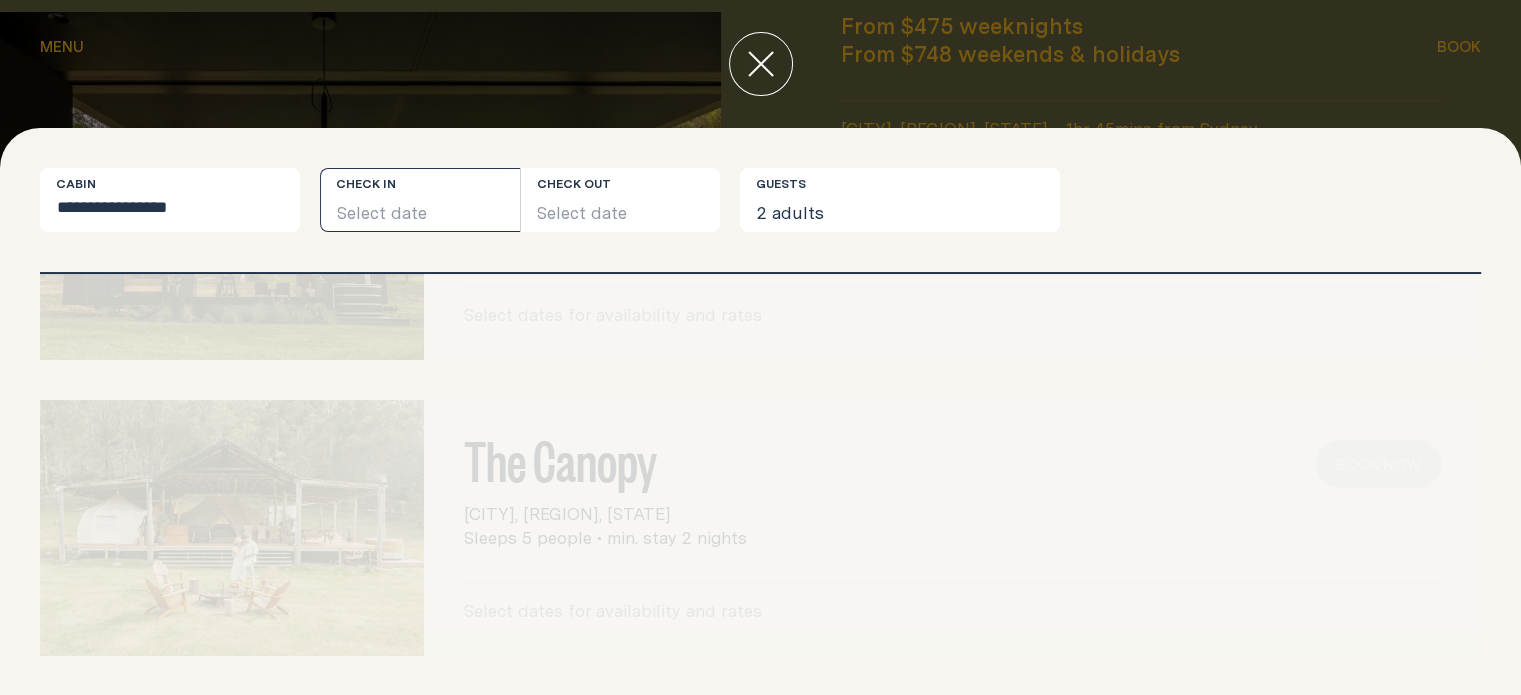 click on "Select date" at bounding box center [420, 200] 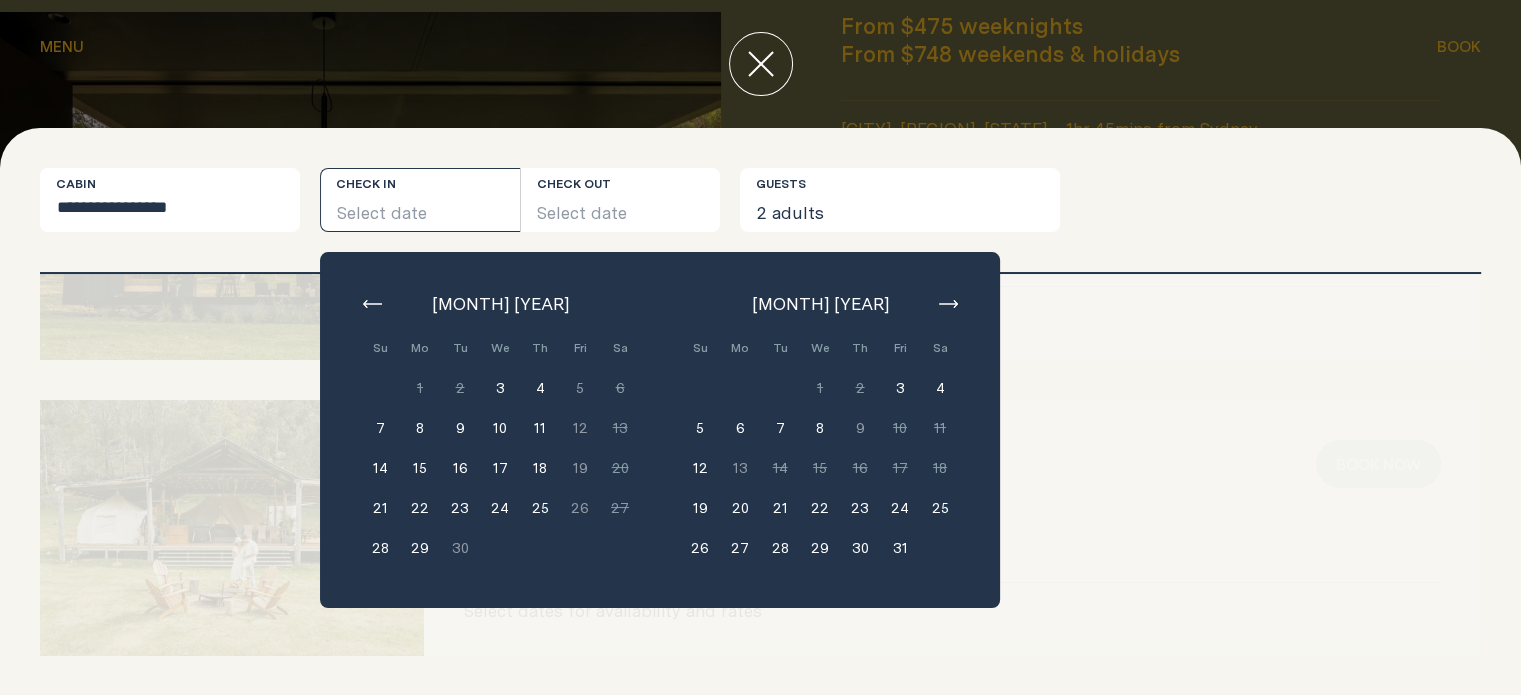 click on "3" at bounding box center (900, 388) 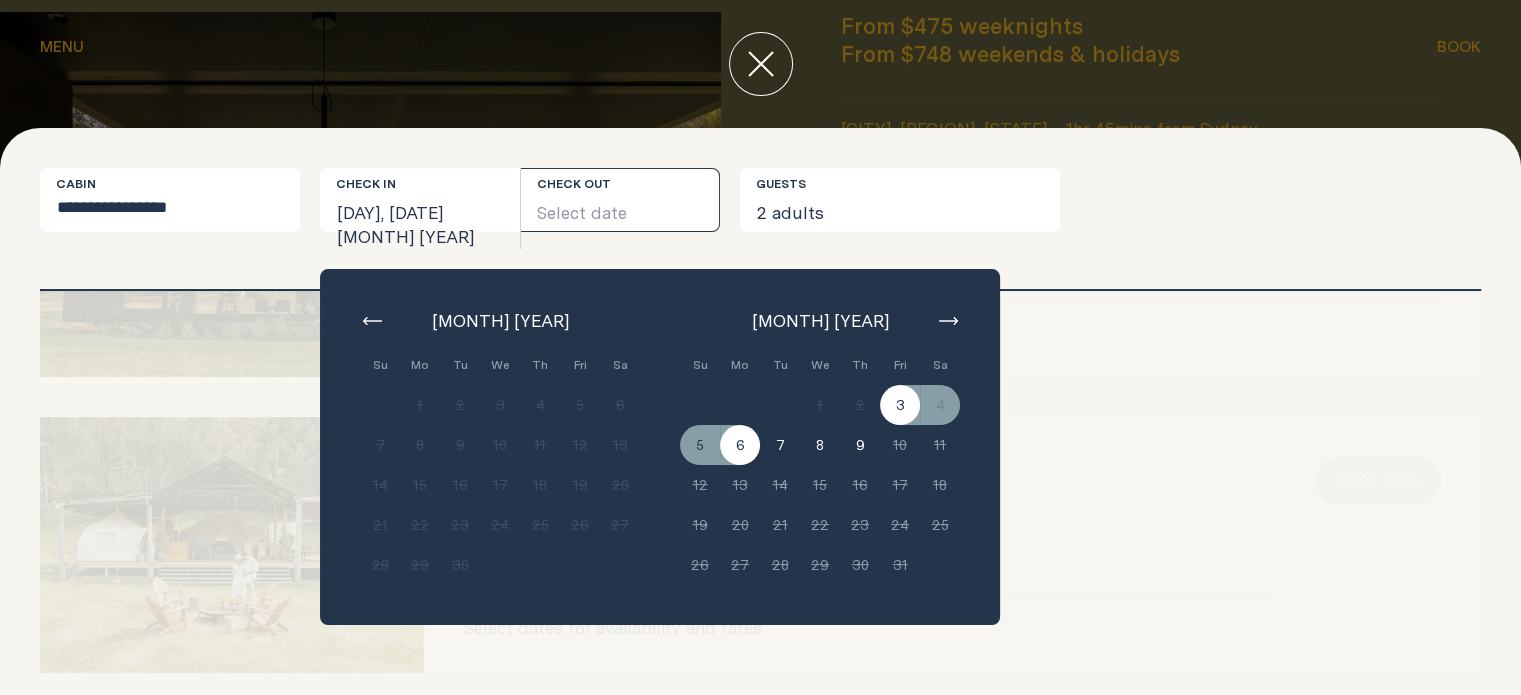 click on "6" at bounding box center [740, 445] 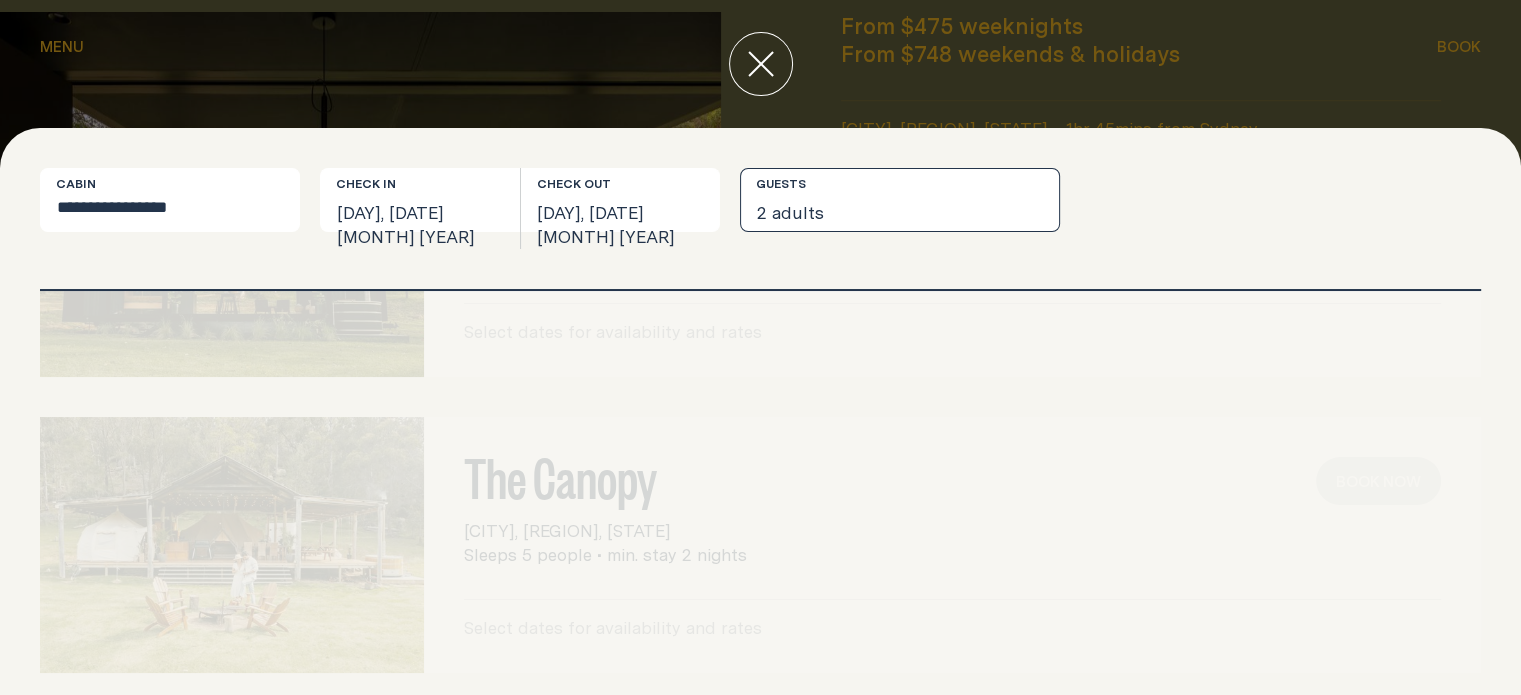 click on "2 adults" at bounding box center [900, 200] 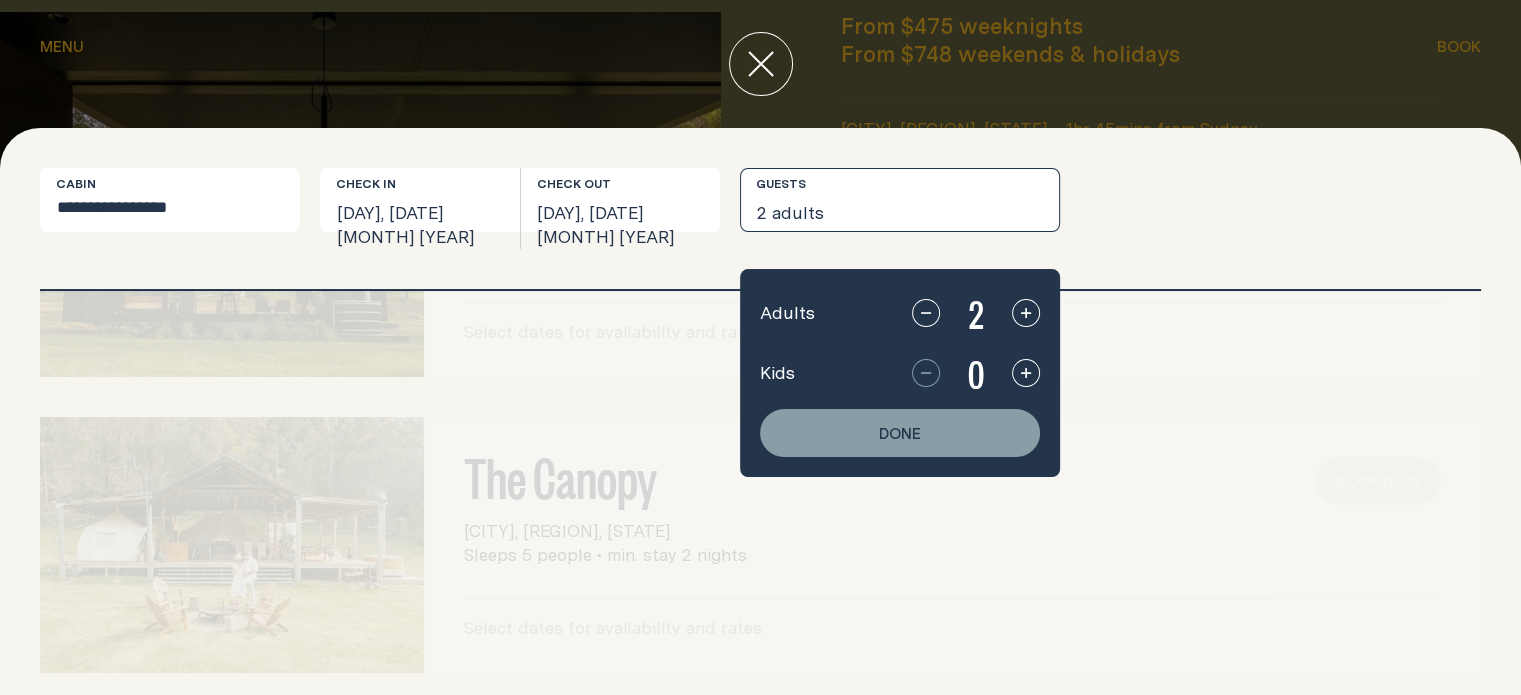 click 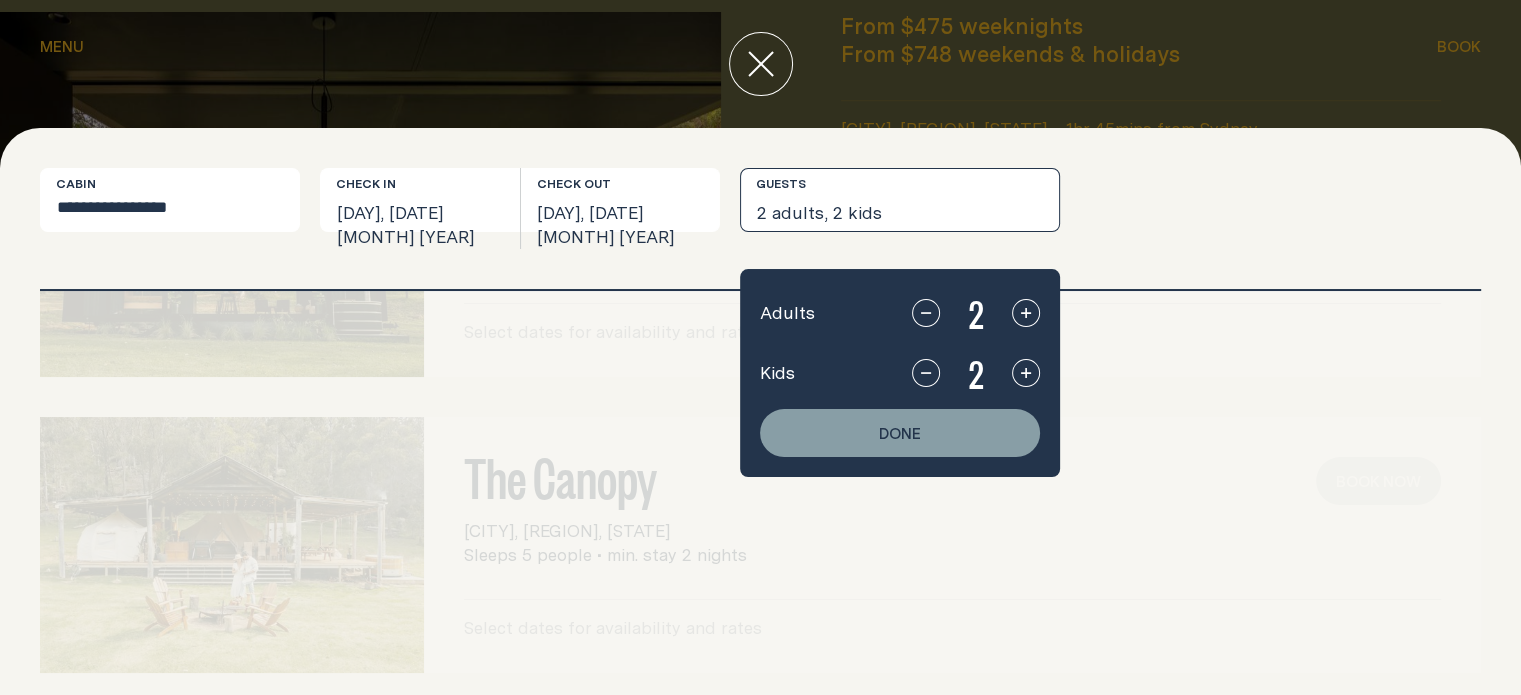 click on "Done" at bounding box center (900, 433) 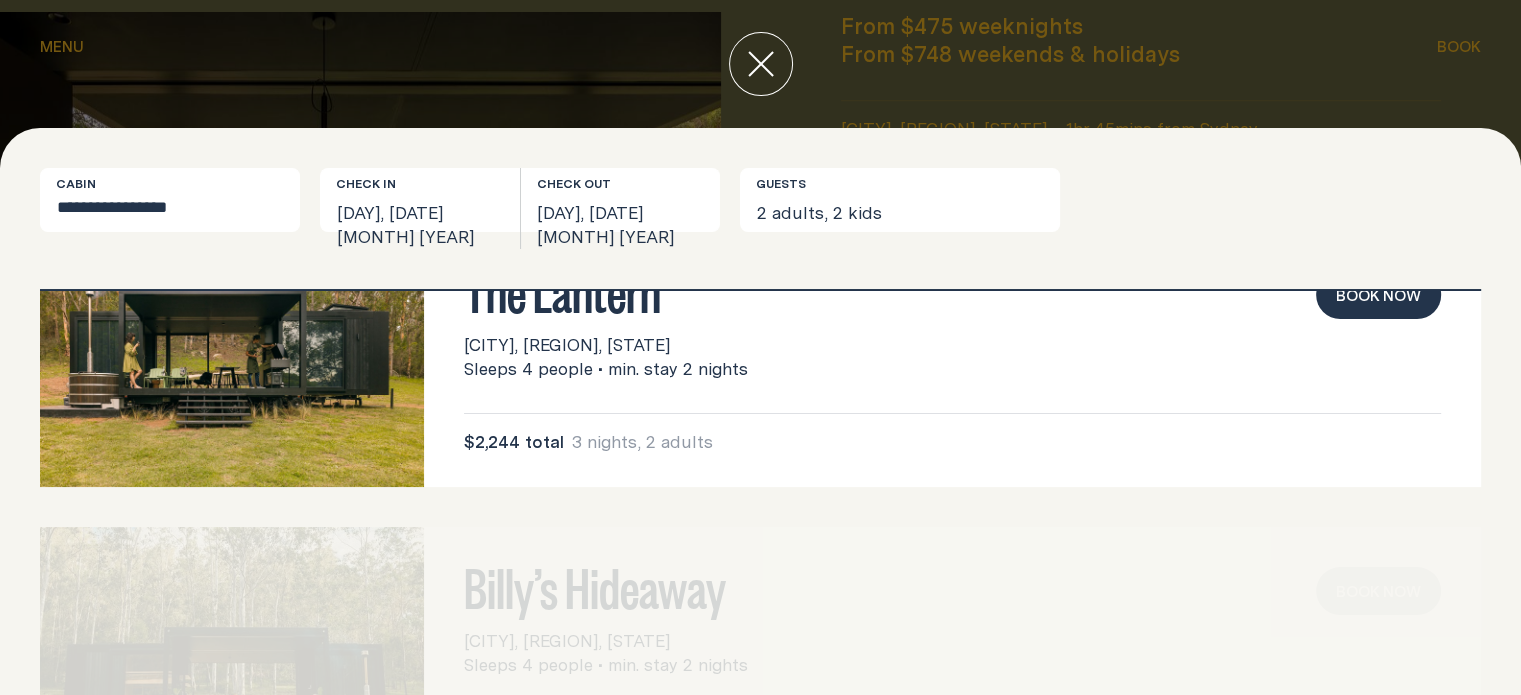 scroll, scrollTop: 0, scrollLeft: 0, axis: both 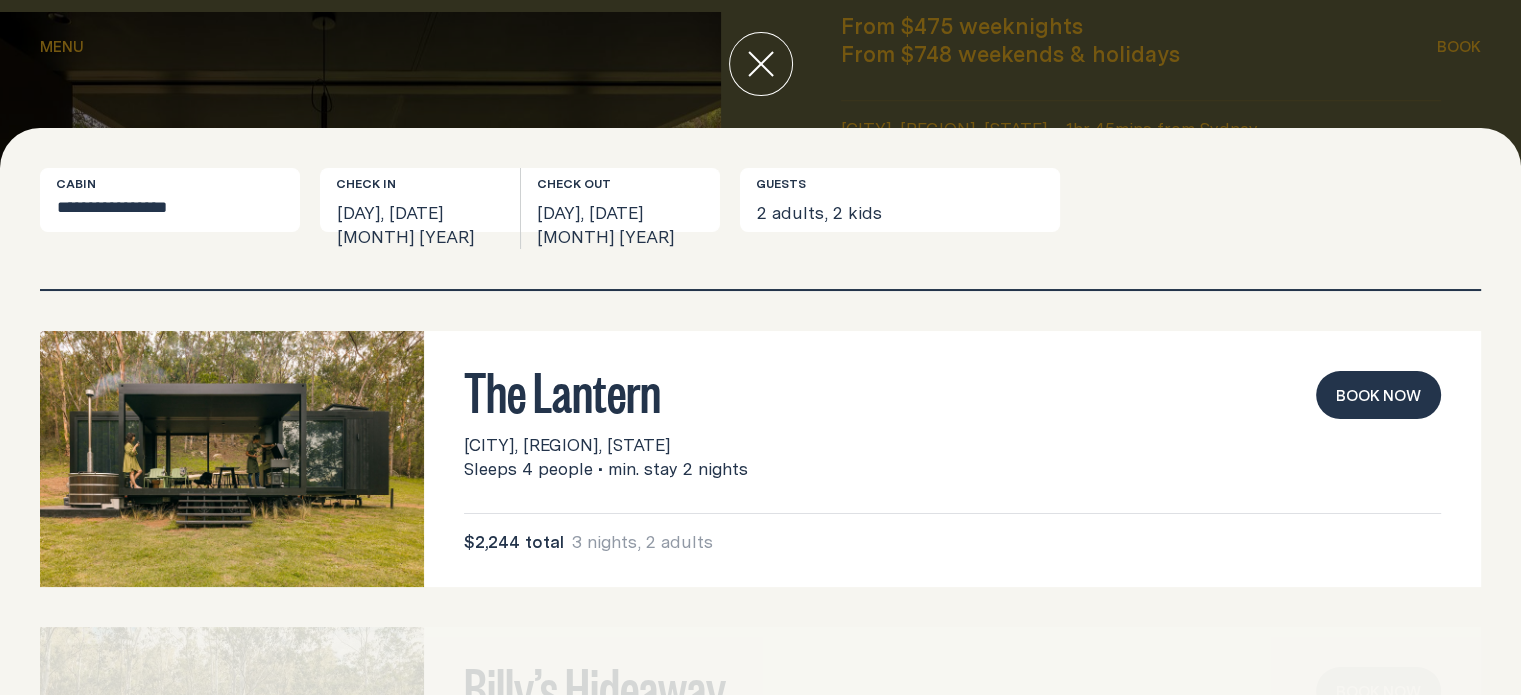 drag, startPoint x: 805, startPoint y: 64, endPoint x: 744, endPoint y: 69, distance: 61.204575 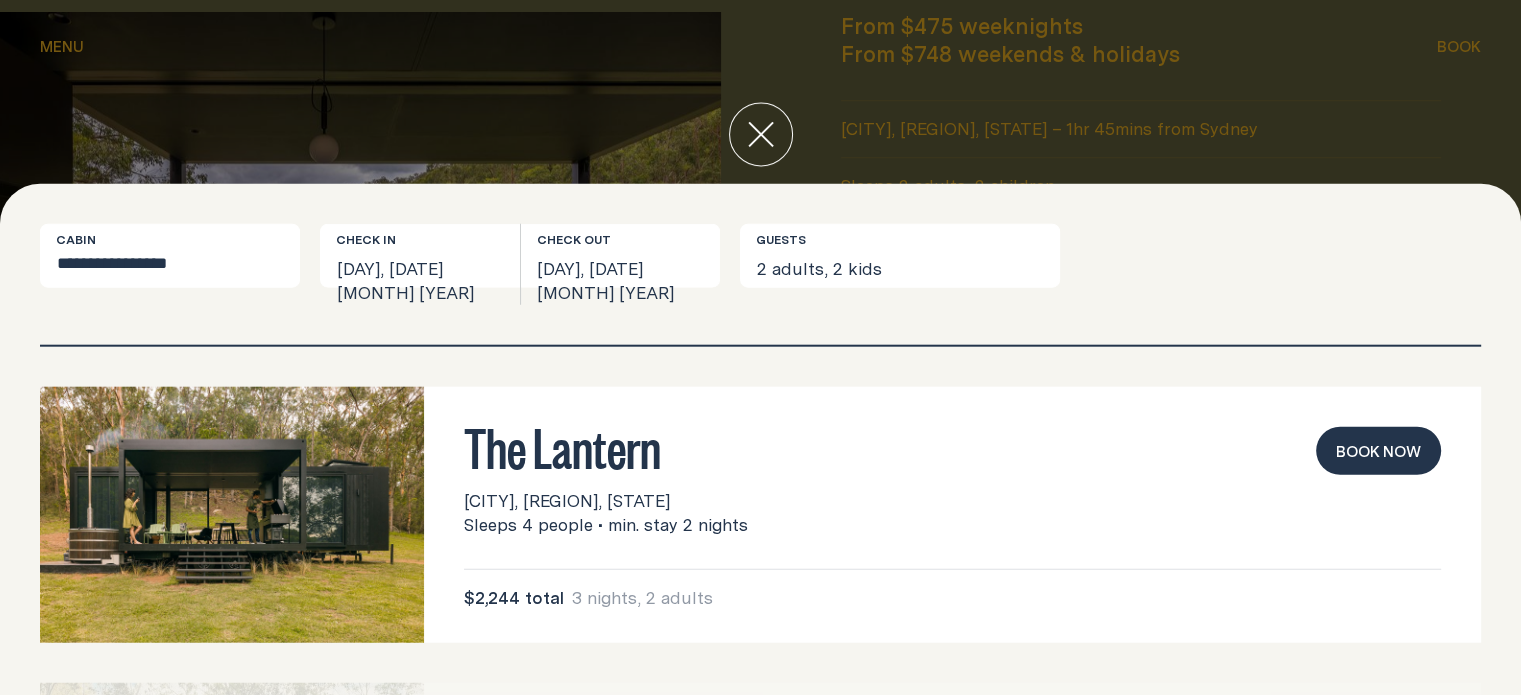 click at bounding box center (380, 263) 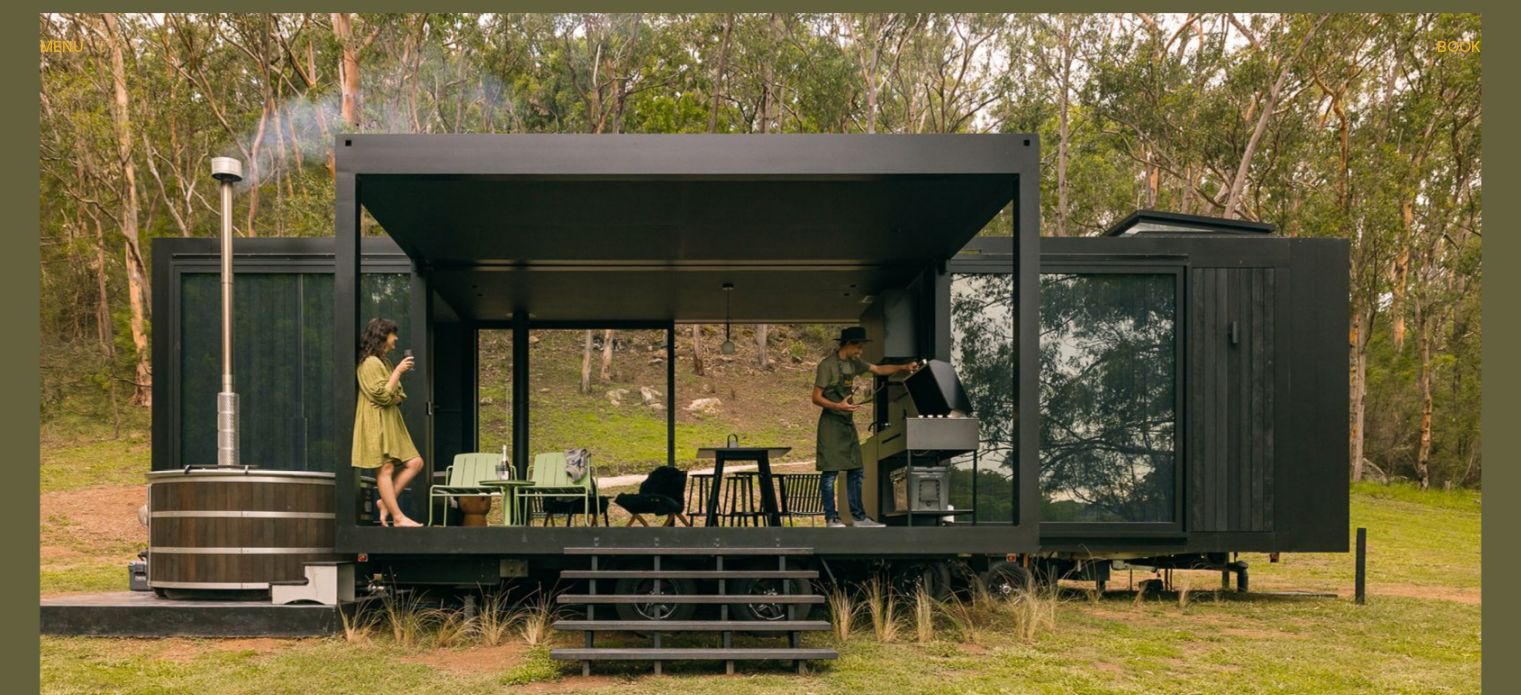 scroll, scrollTop: 0, scrollLeft: 0, axis: both 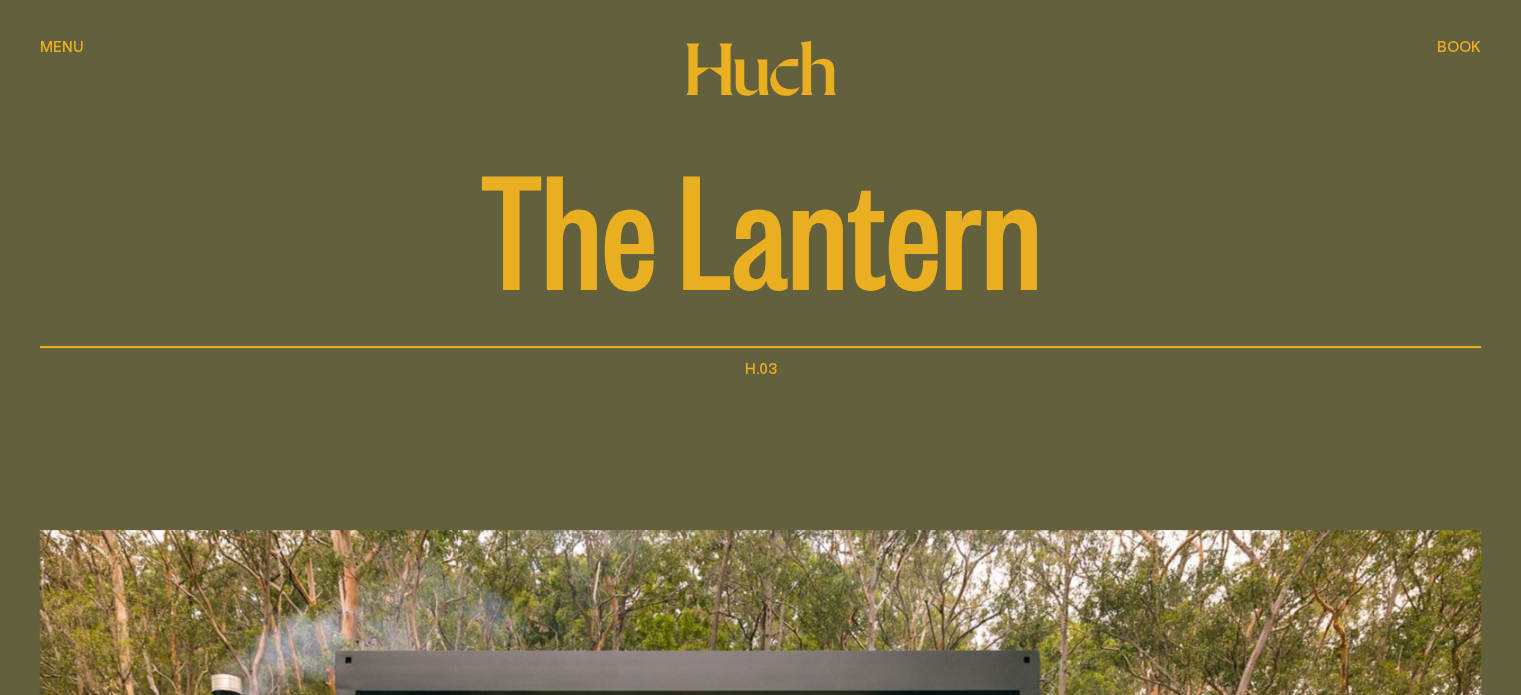 click on "Menu" at bounding box center (62, 46) 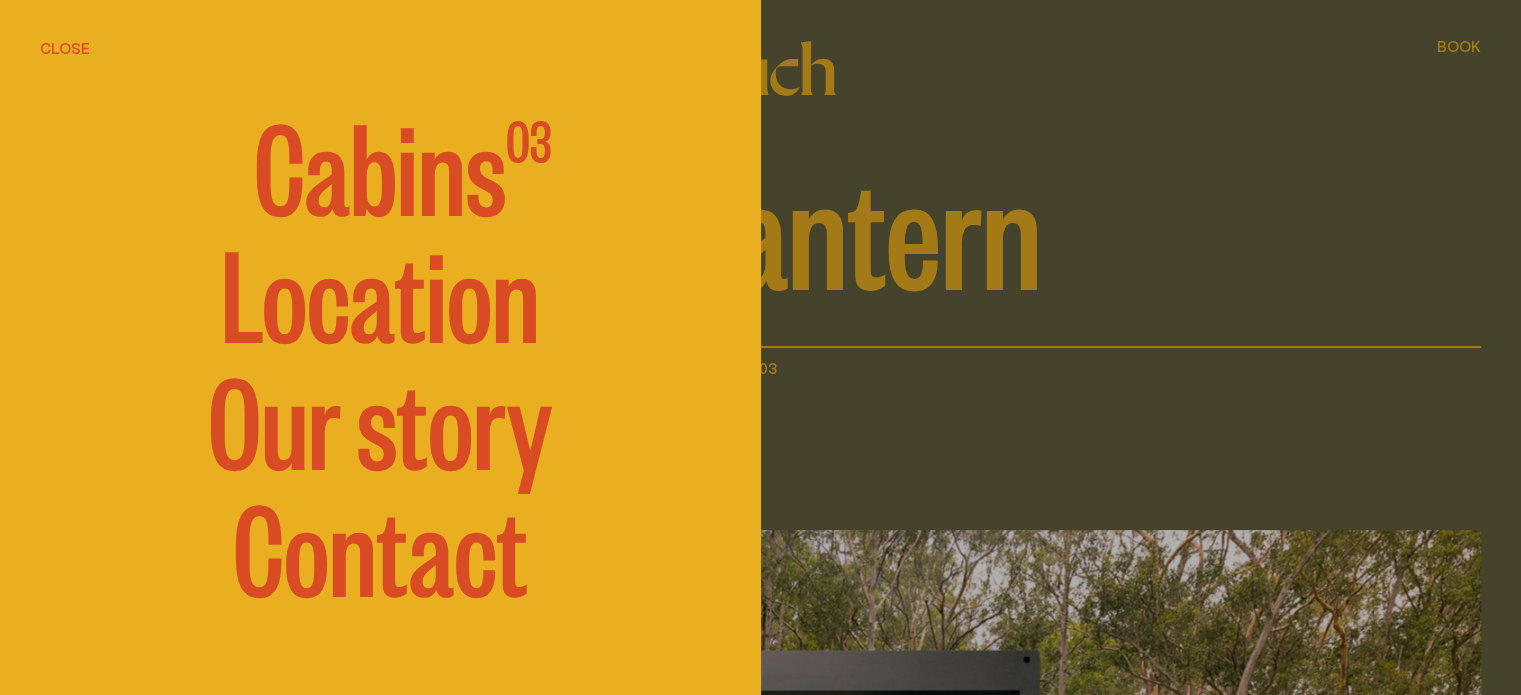 click on "Cabins" at bounding box center (380, 163) 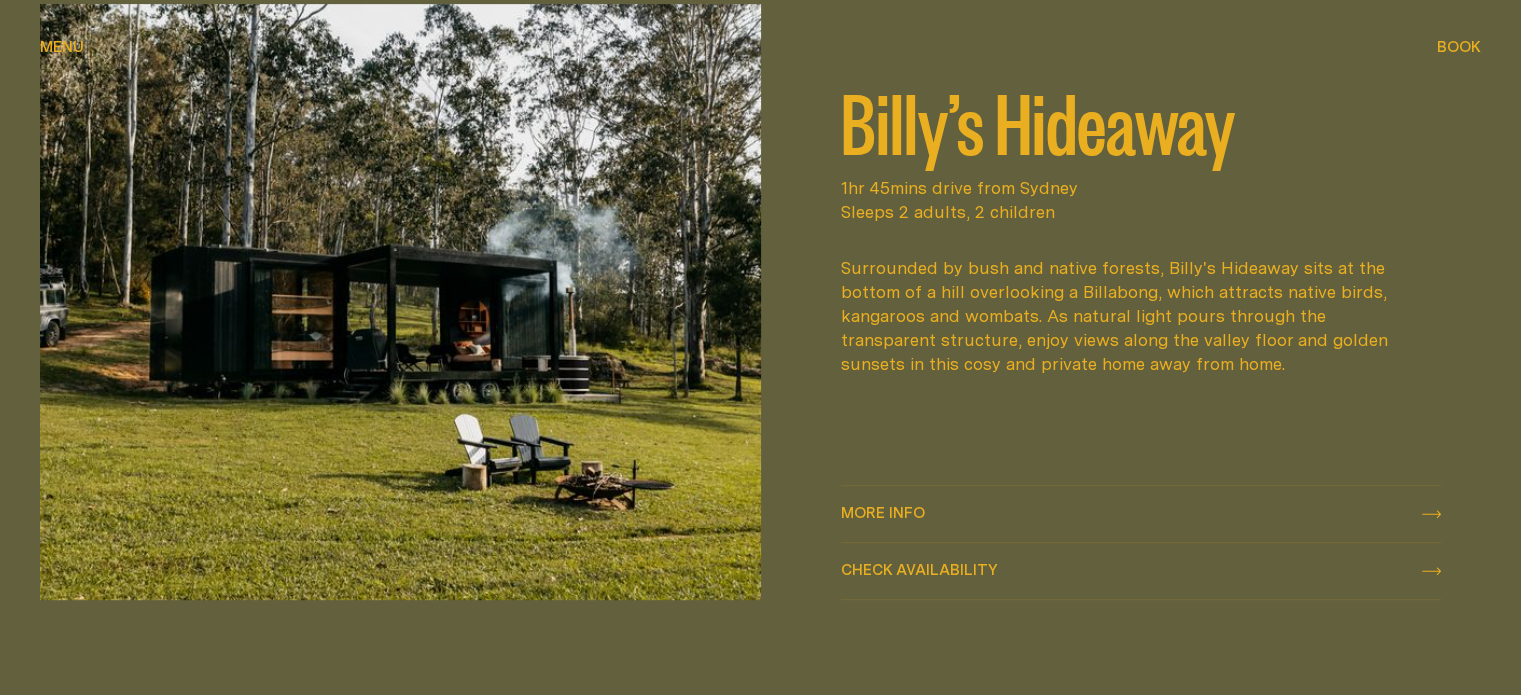 scroll, scrollTop: 896, scrollLeft: 0, axis: vertical 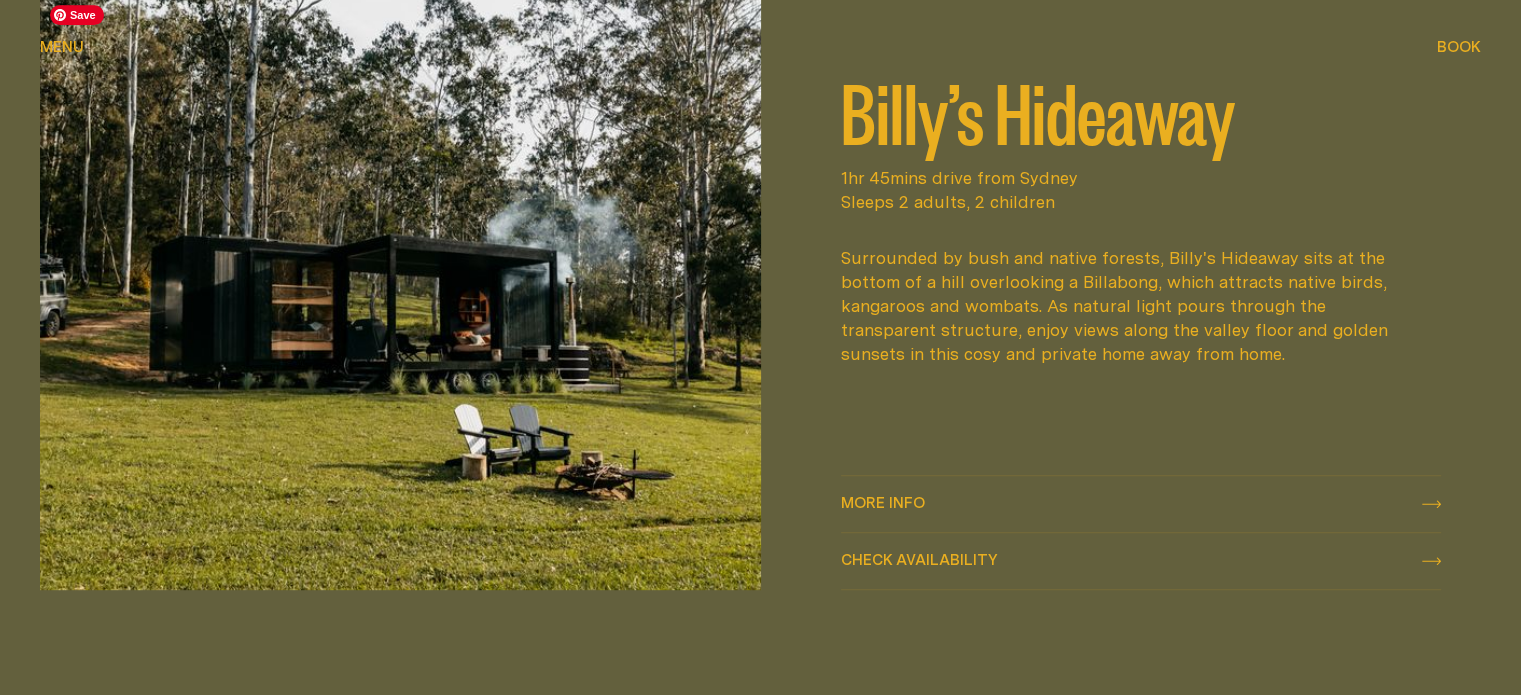 click on "More info     More info" at bounding box center (1141, 504) 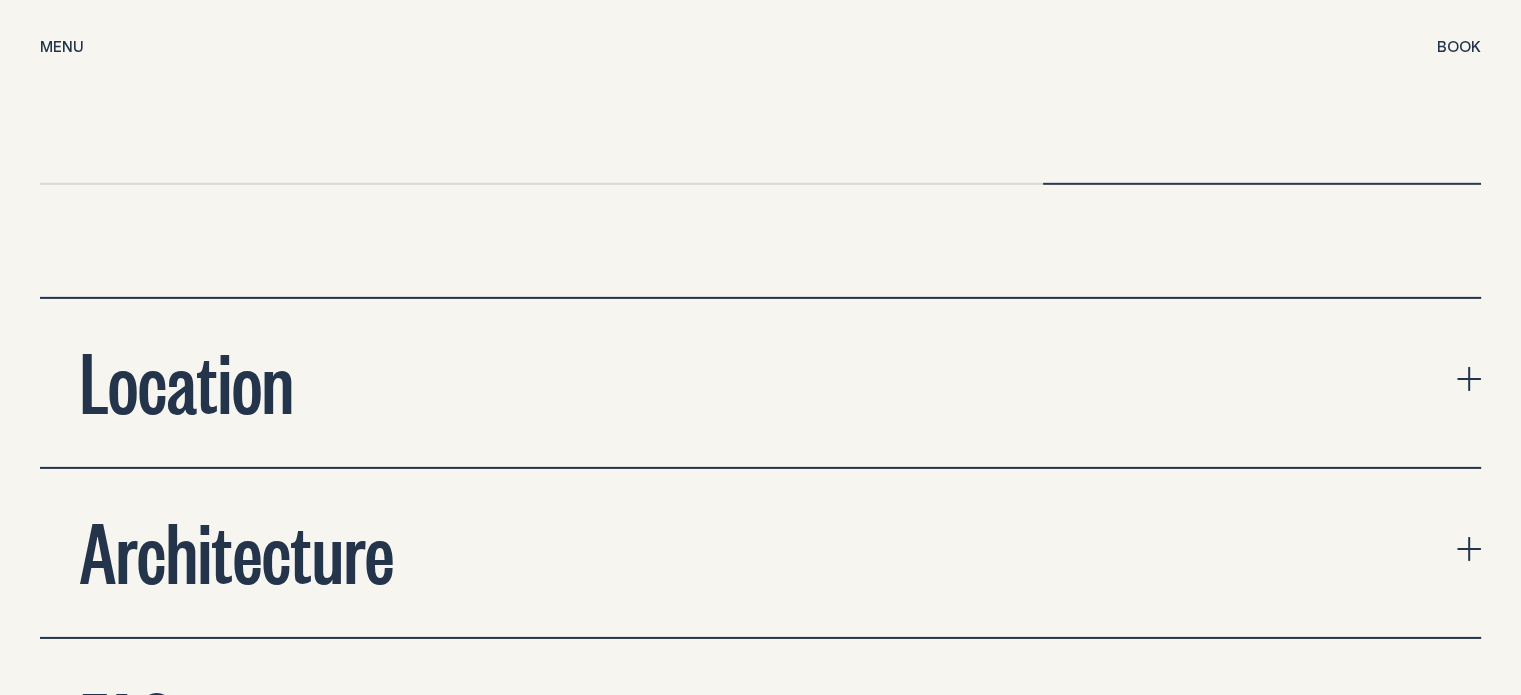 scroll, scrollTop: 6359, scrollLeft: 0, axis: vertical 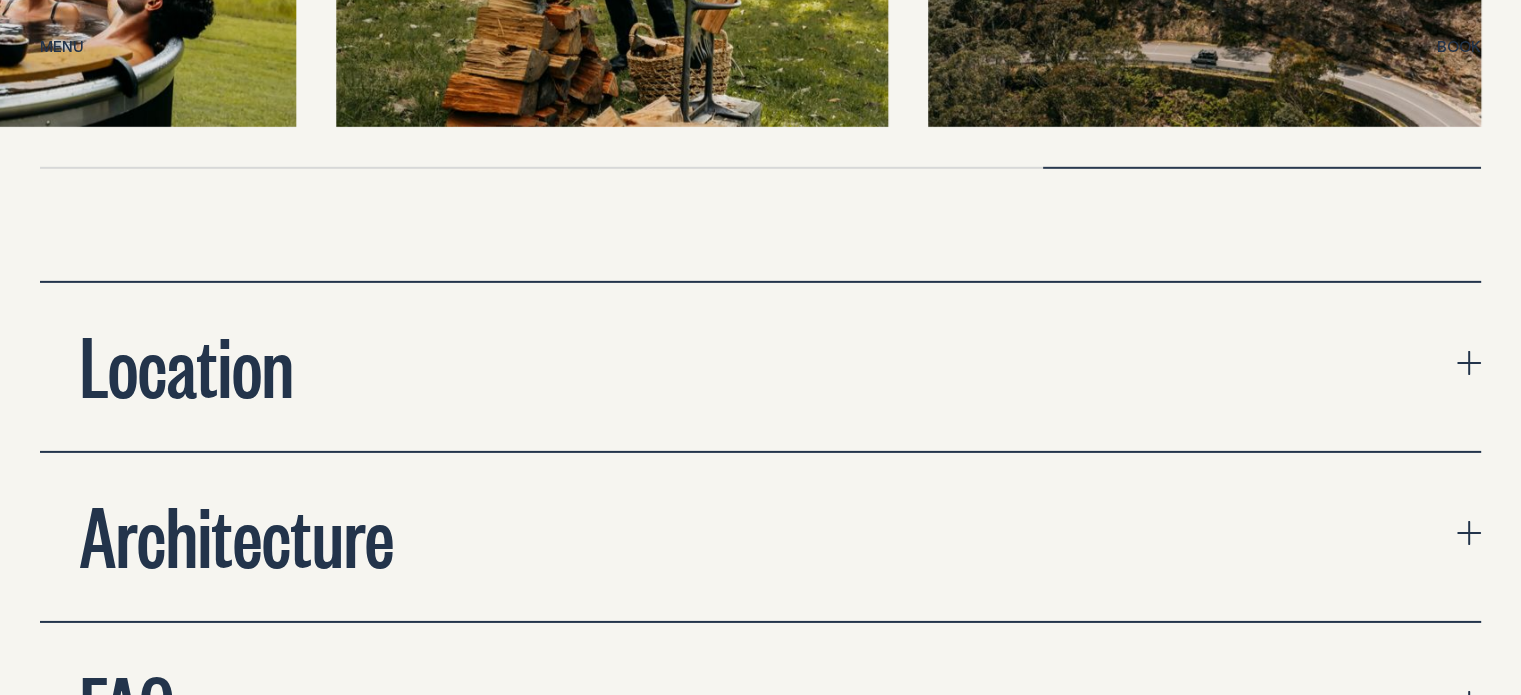 click 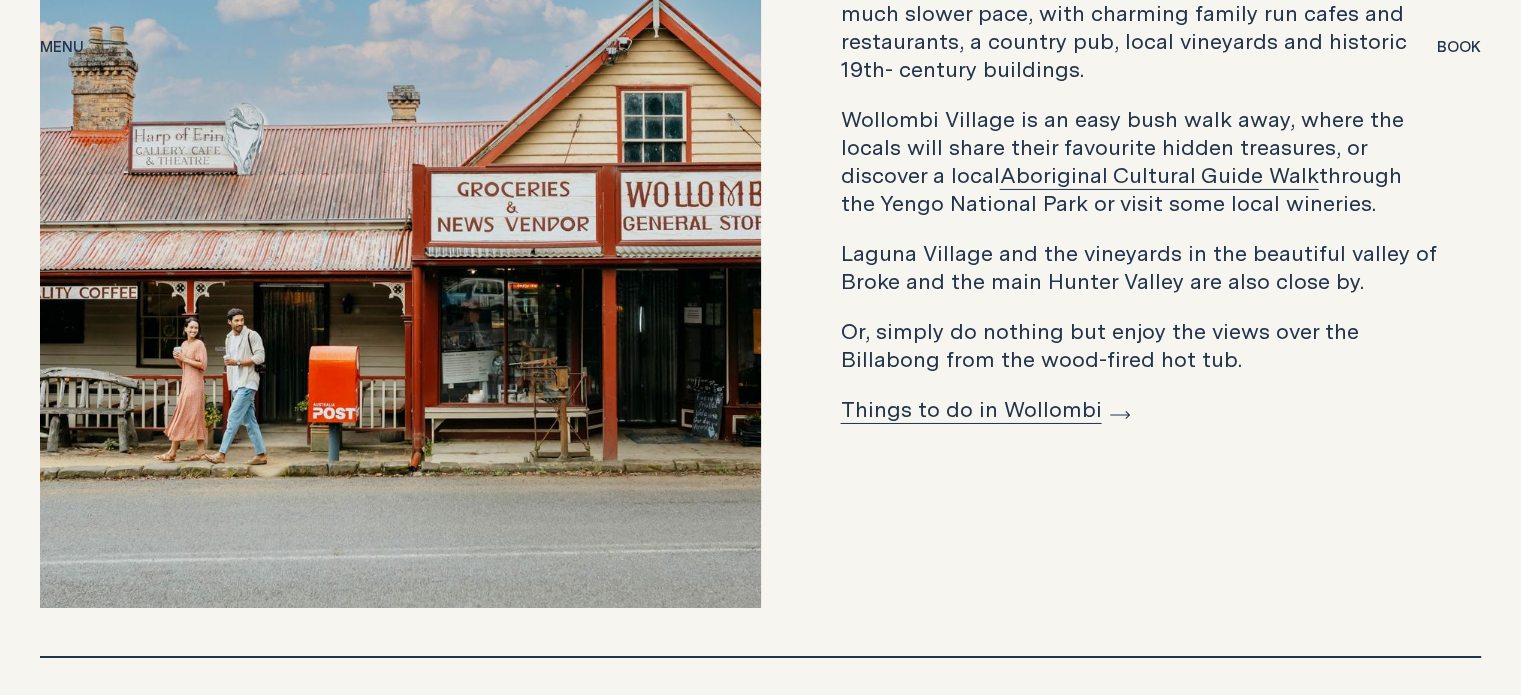 scroll, scrollTop: 6924, scrollLeft: 0, axis: vertical 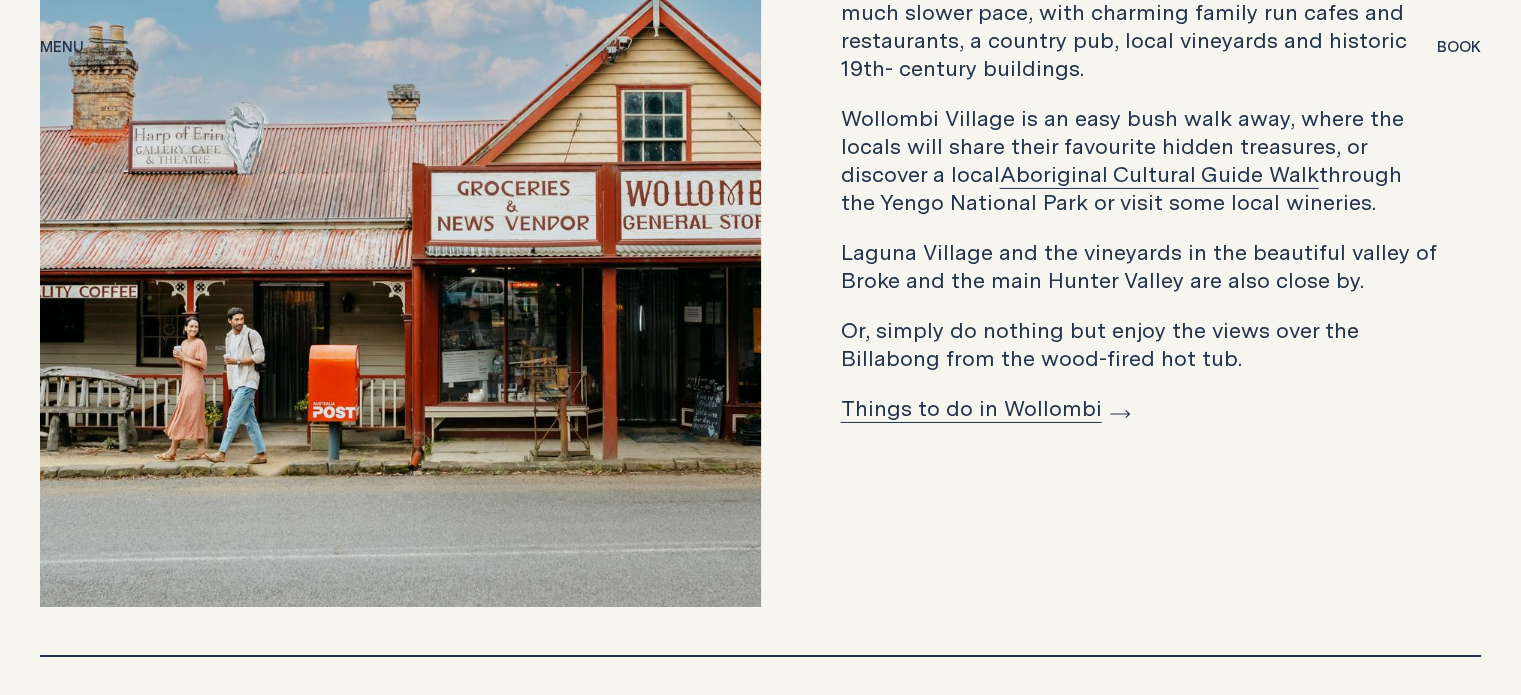 click on "Things to do in Wollombi" at bounding box center (985, 407) 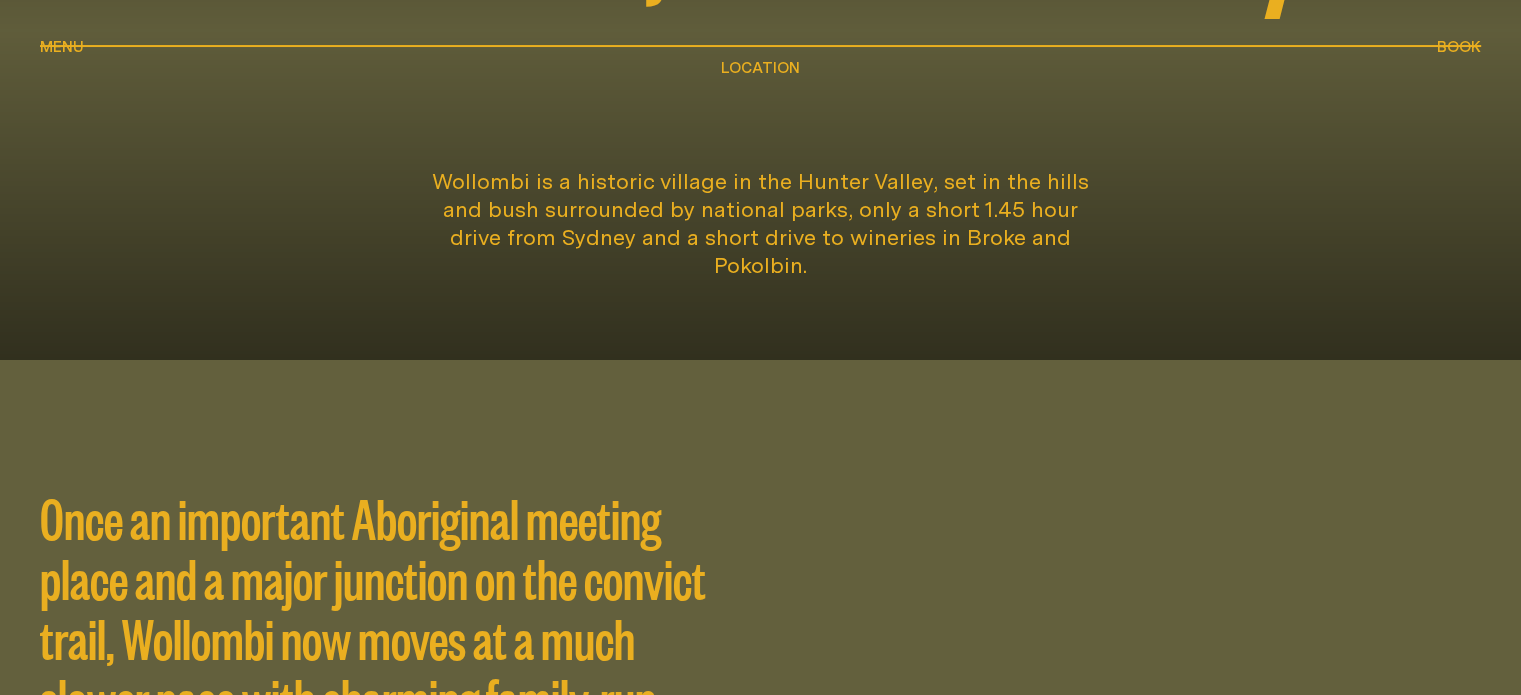 scroll, scrollTop: 0, scrollLeft: 0, axis: both 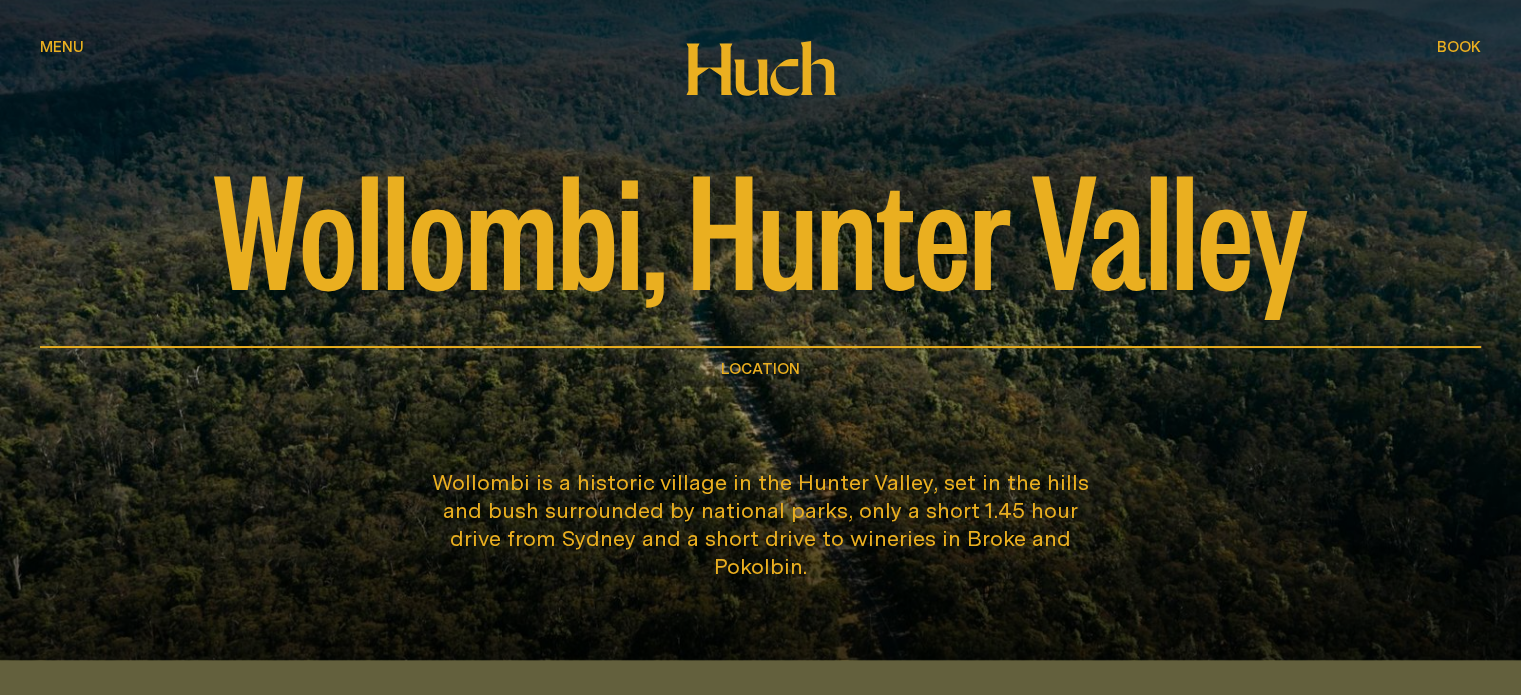 click on "Menu     Menu" at bounding box center [62, 48] 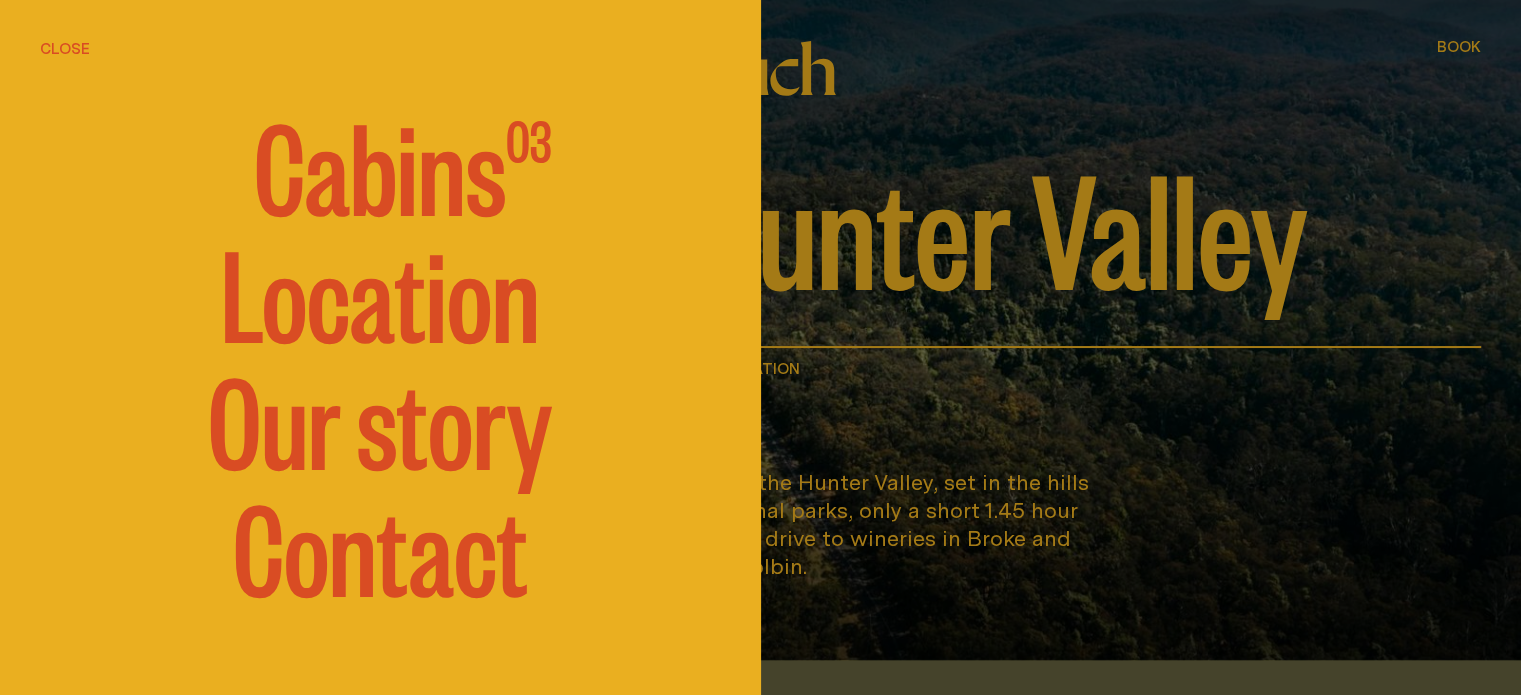 click on "Cabins" at bounding box center (380, 163) 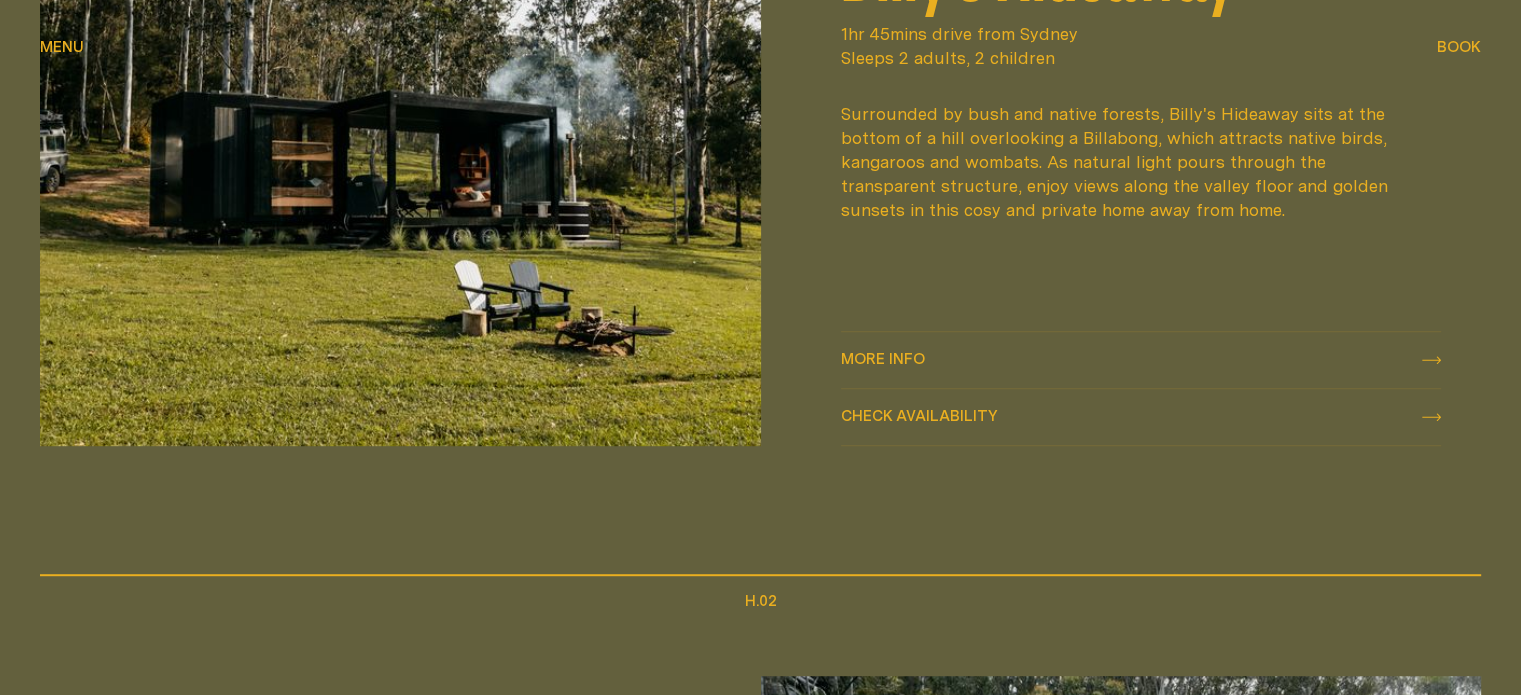 scroll, scrollTop: 904, scrollLeft: 0, axis: vertical 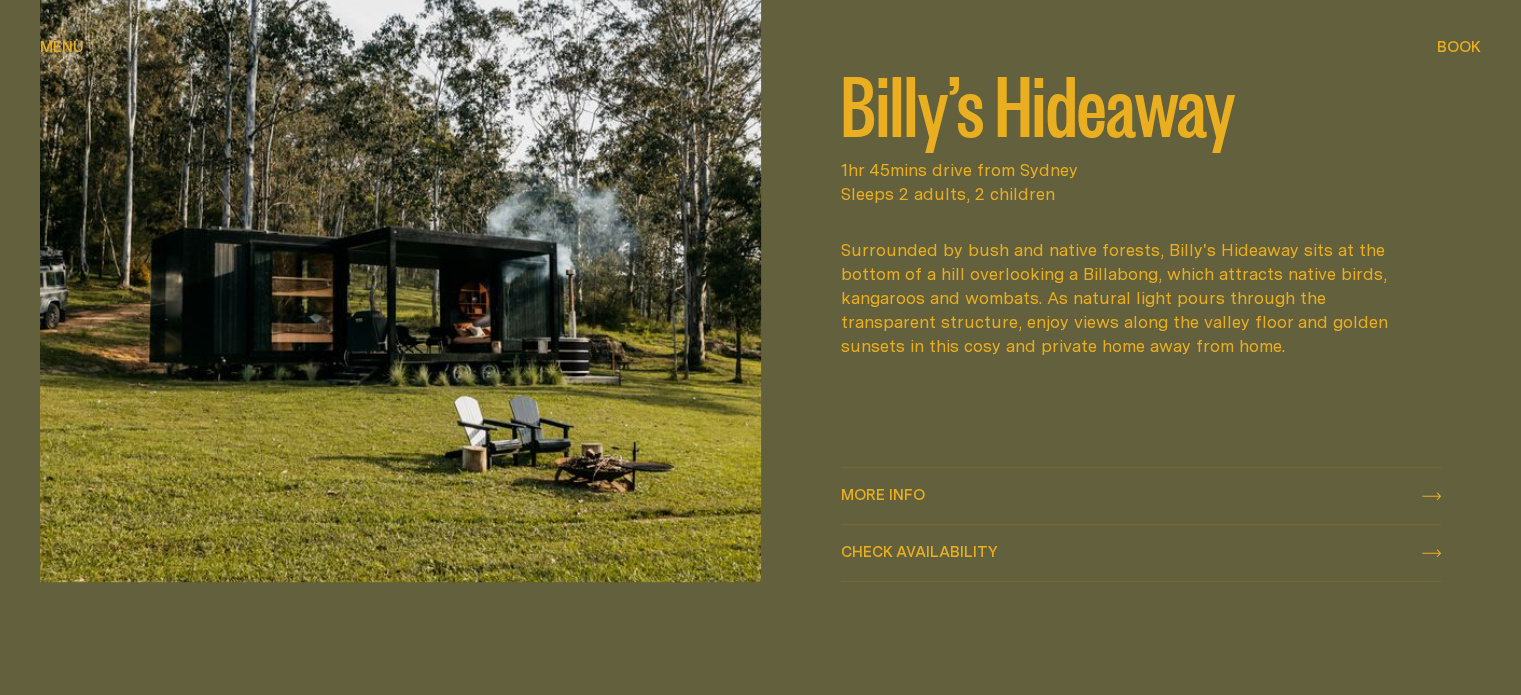 click on "More info     More info" at bounding box center (883, 496) 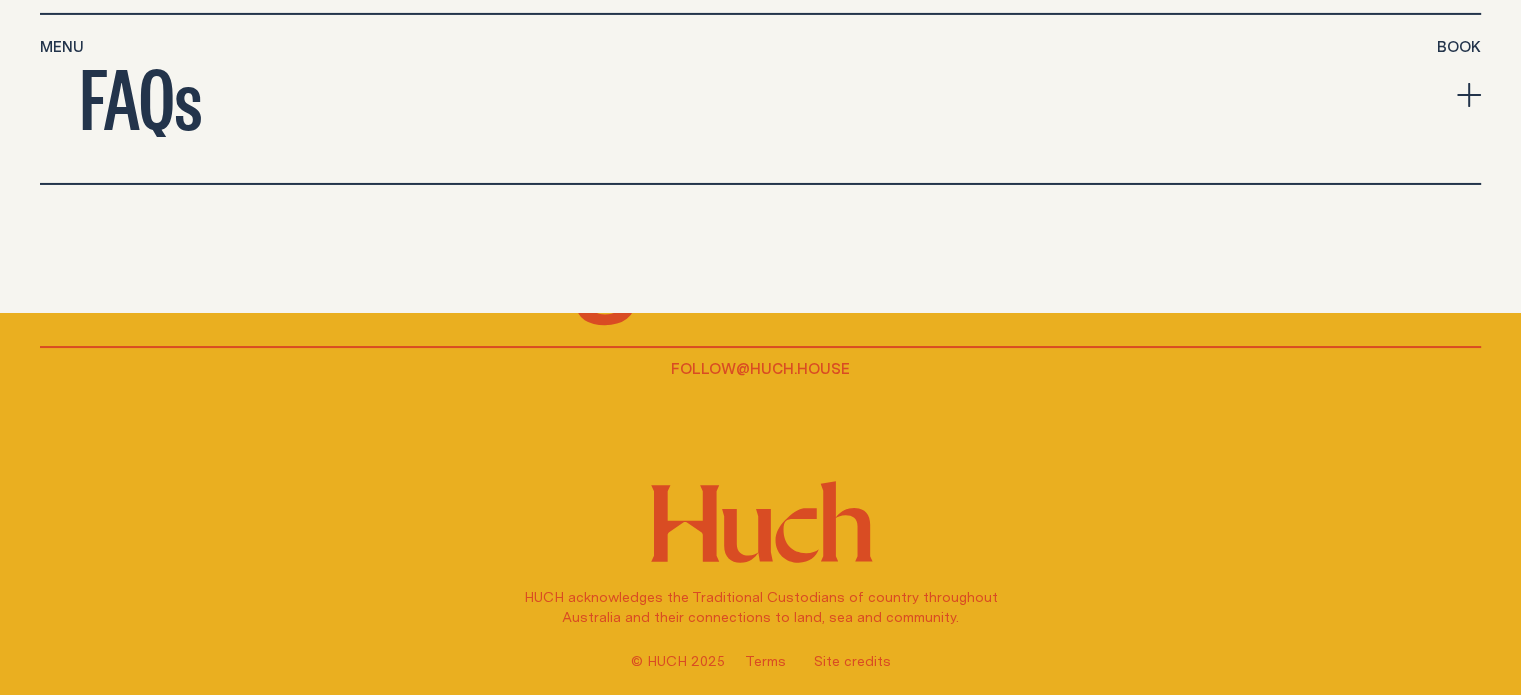 scroll, scrollTop: 6972, scrollLeft: 0, axis: vertical 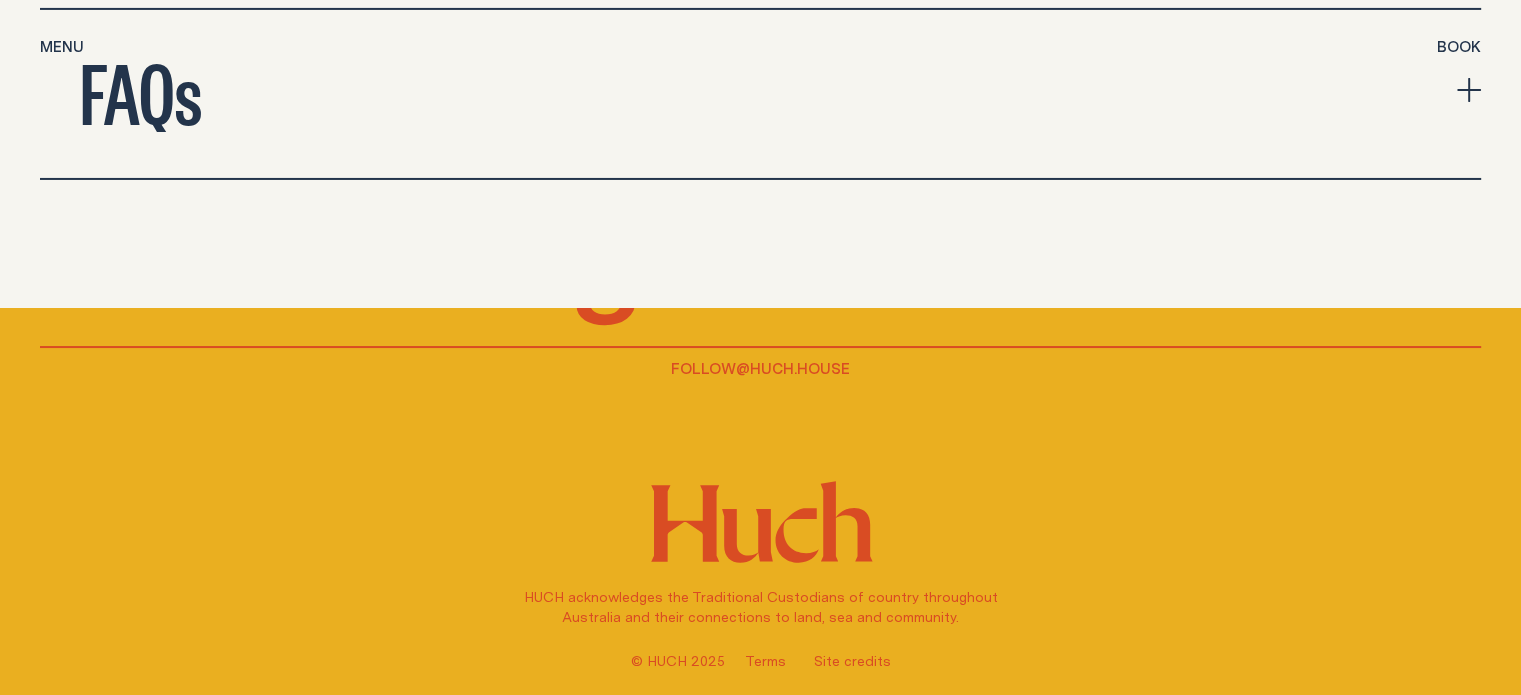 click on "FAQs" at bounding box center [760, 94] 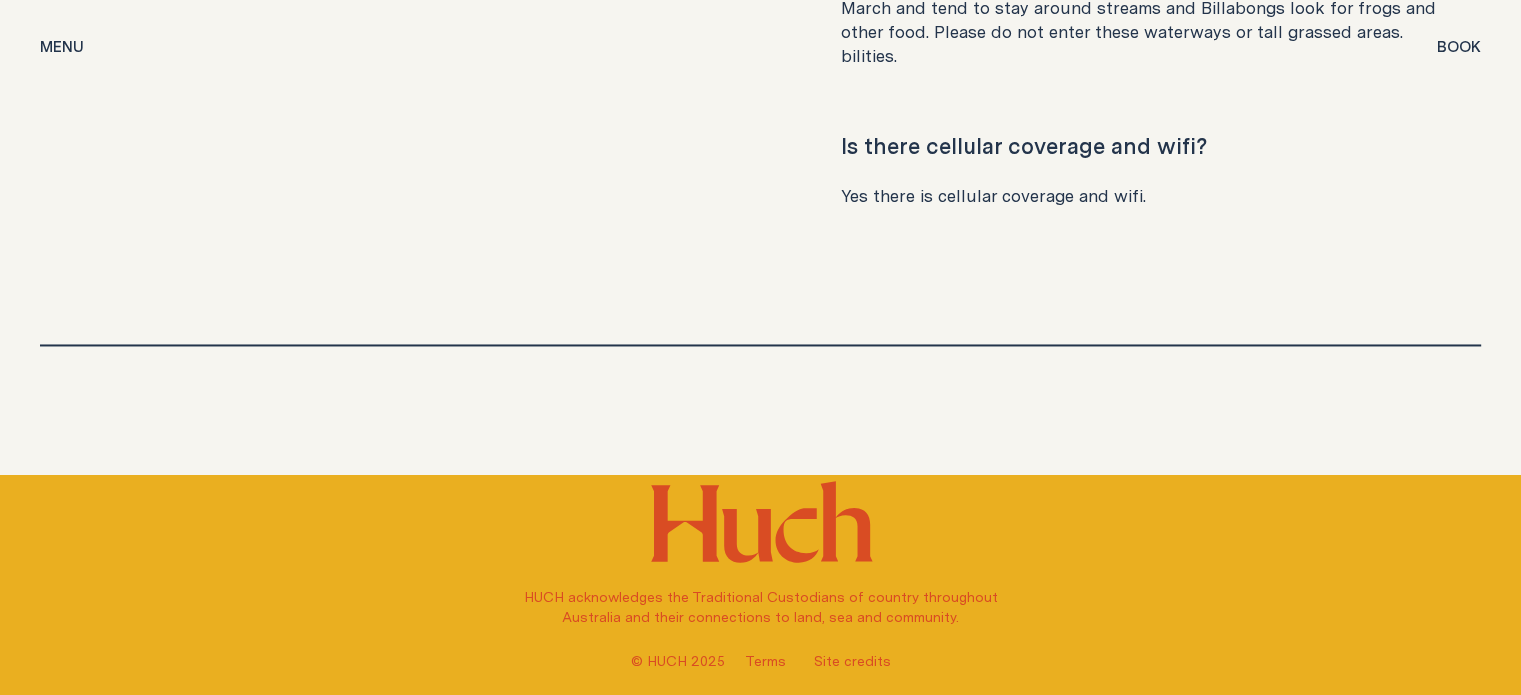 scroll, scrollTop: 10783, scrollLeft: 0, axis: vertical 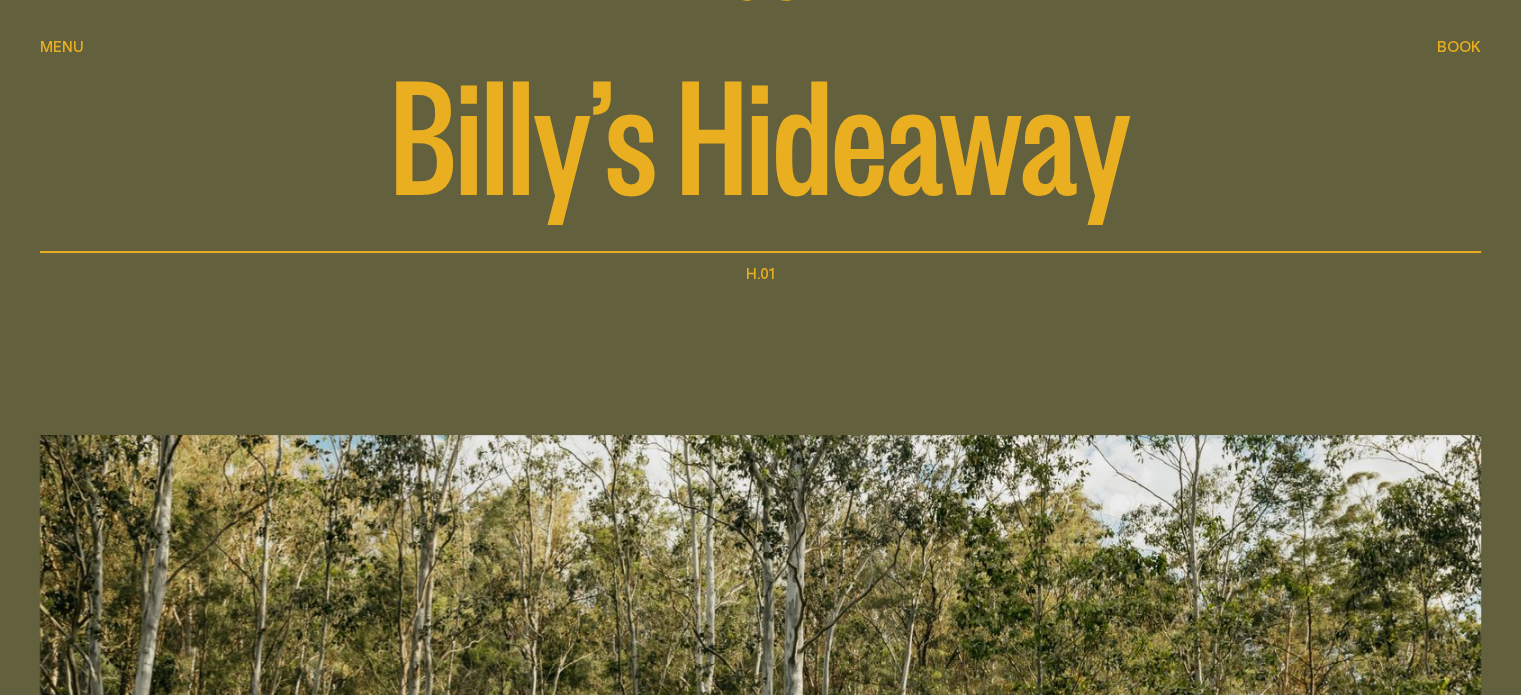 click on "Menu" at bounding box center (62, 46) 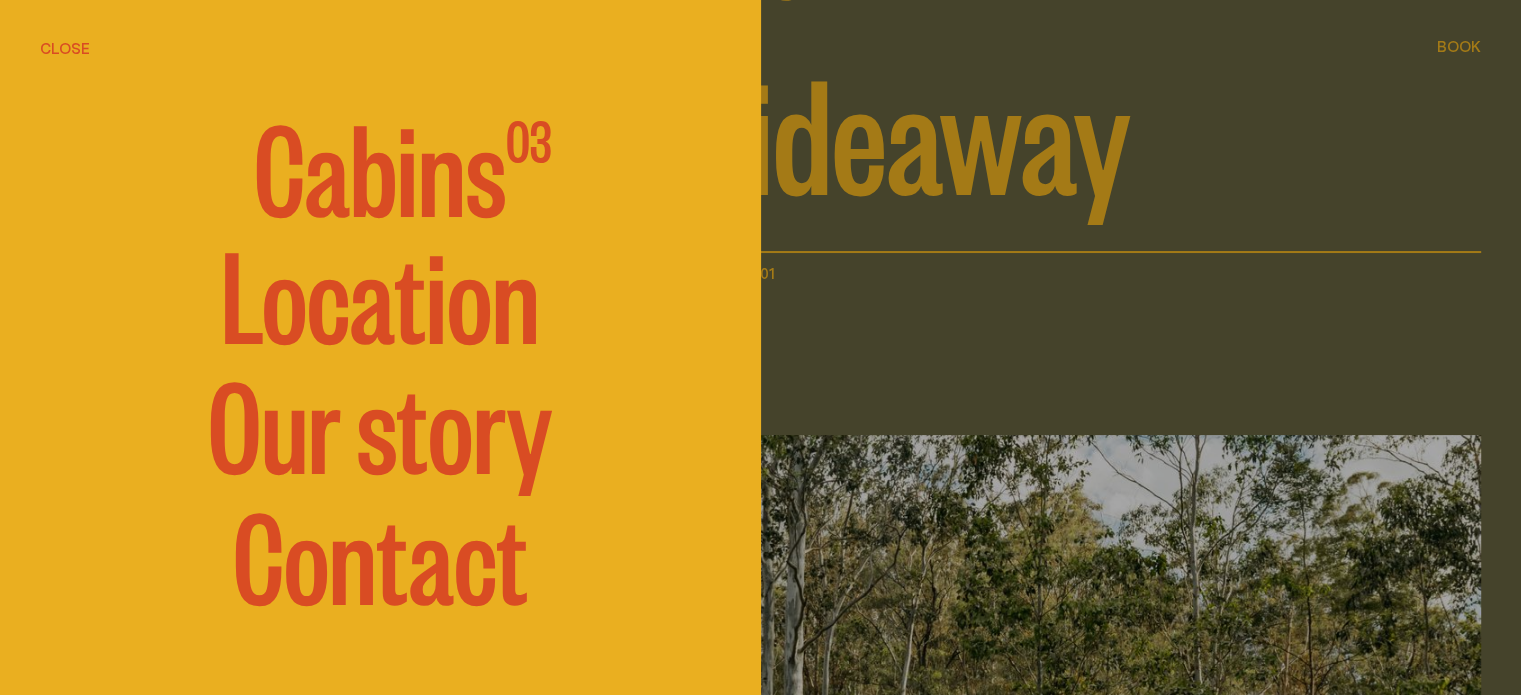 click on "Cabins" at bounding box center (380, 164) 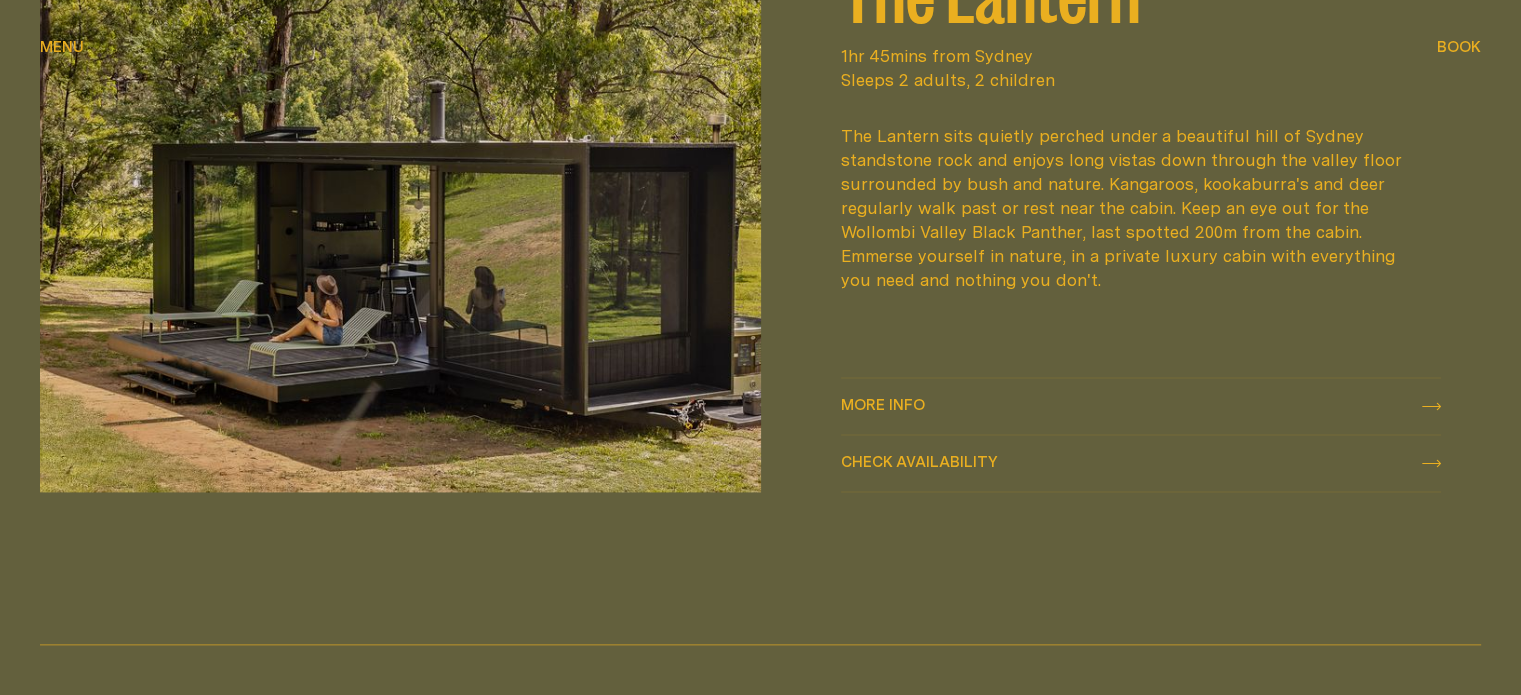 scroll, scrollTop: 2650, scrollLeft: 0, axis: vertical 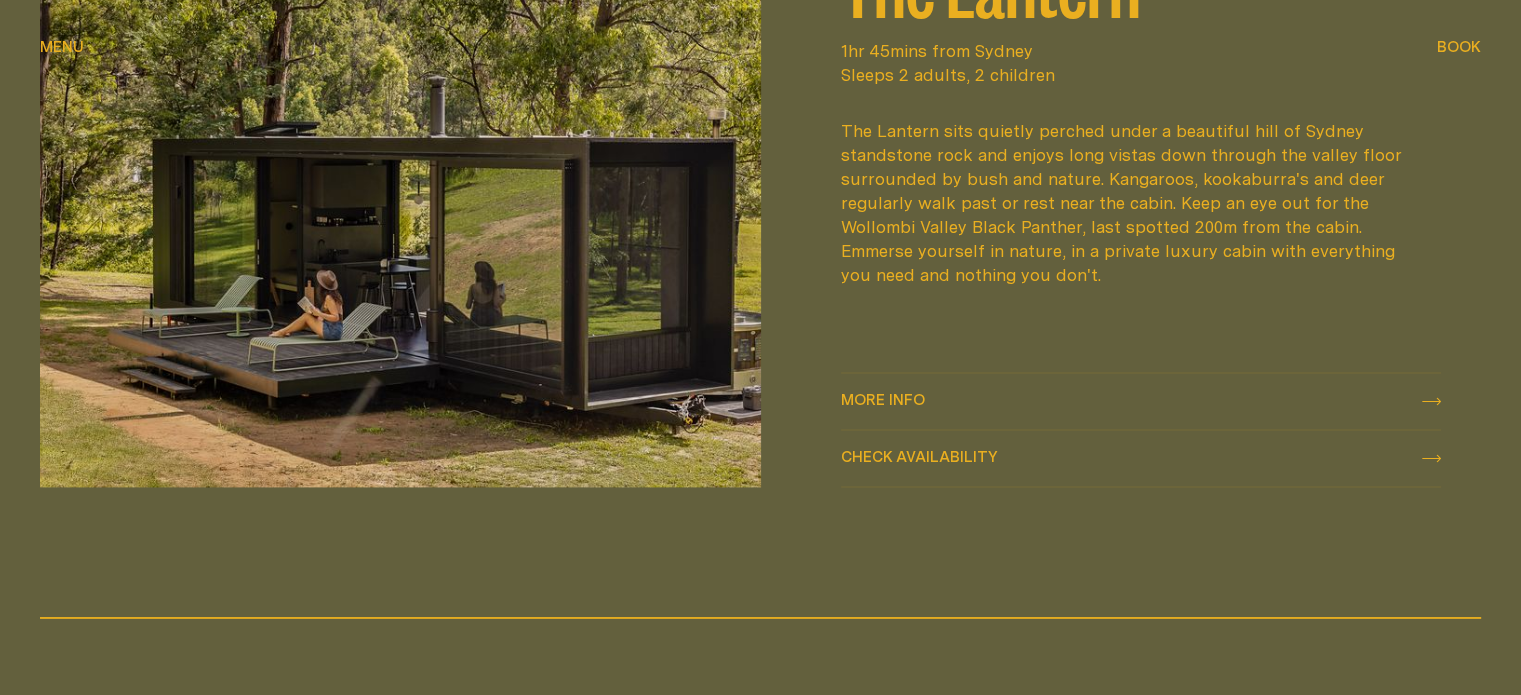click 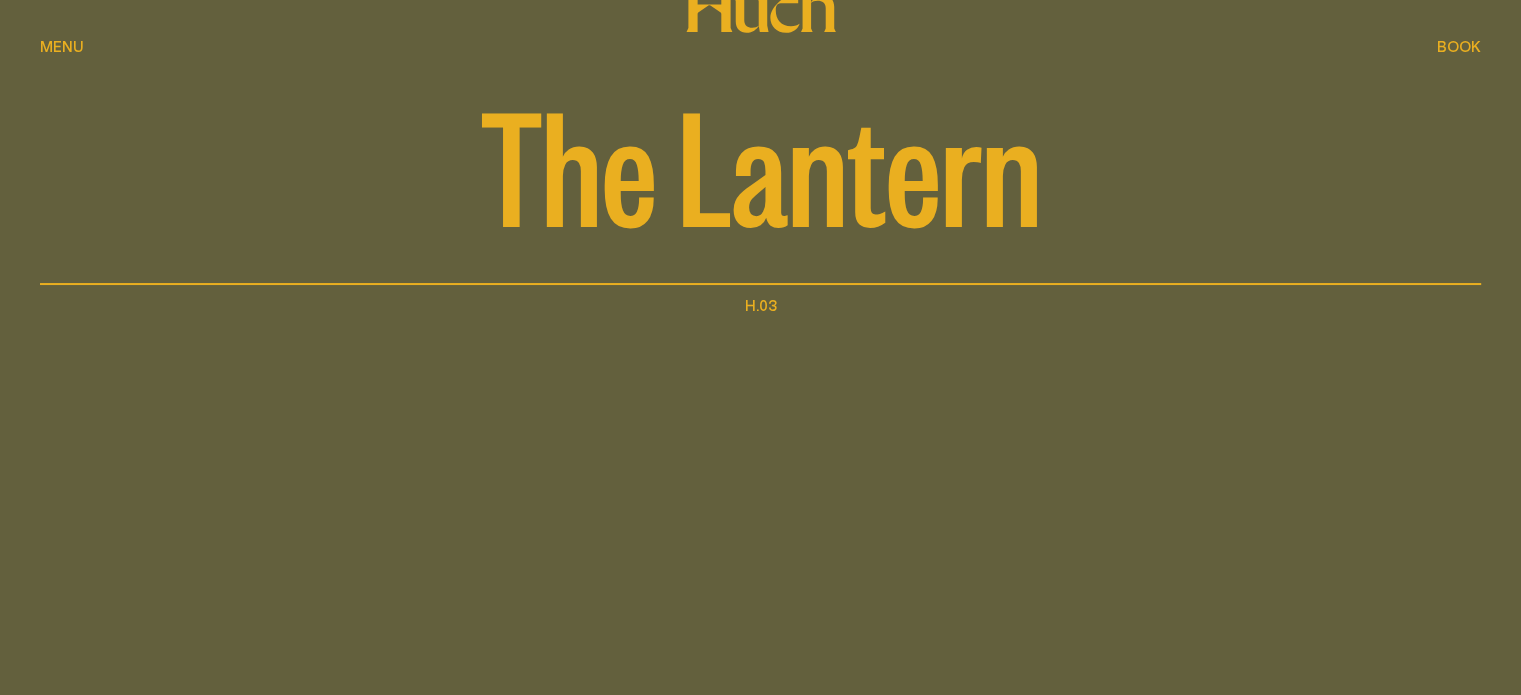 scroll, scrollTop: 0, scrollLeft: 0, axis: both 